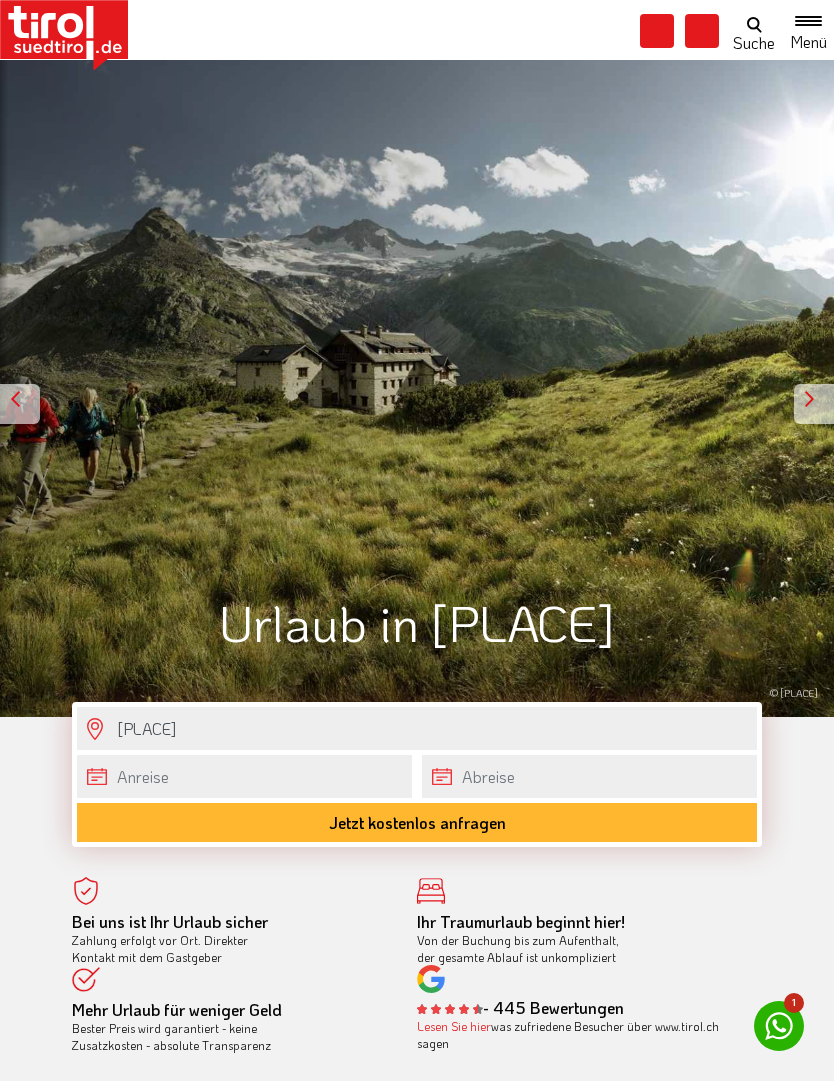 scroll, scrollTop: 0, scrollLeft: 0, axis: both 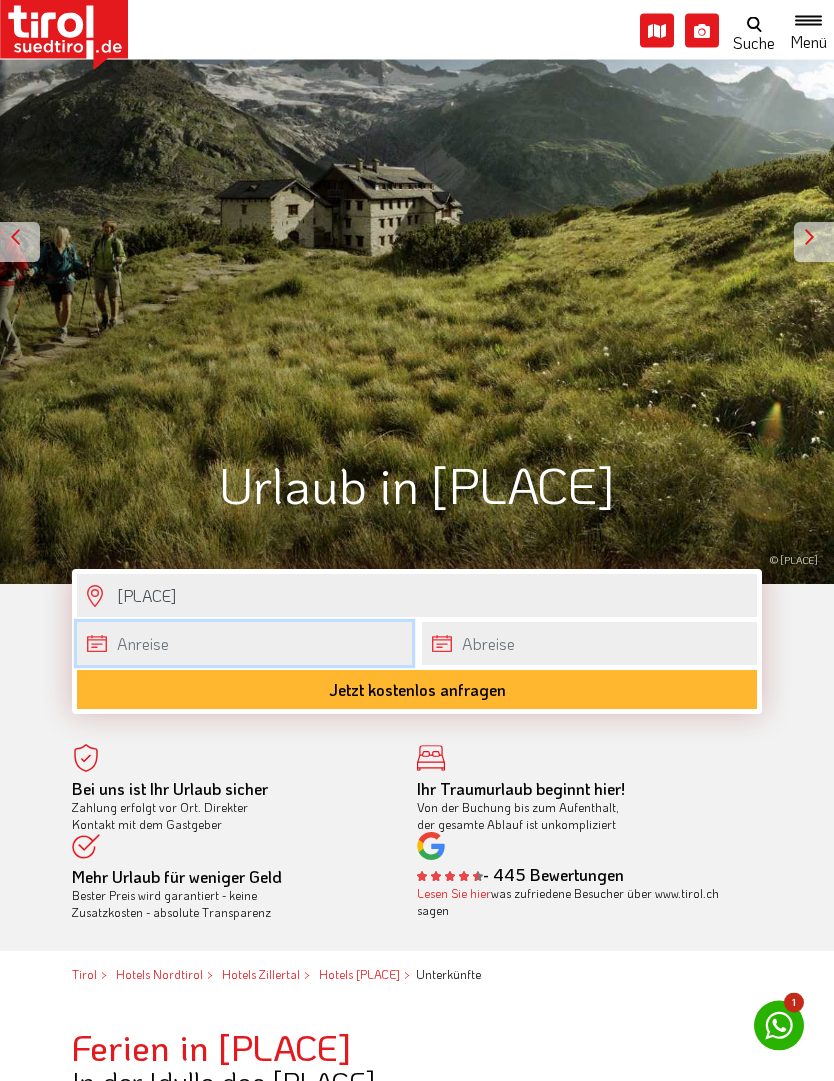 click at bounding box center [244, 644] 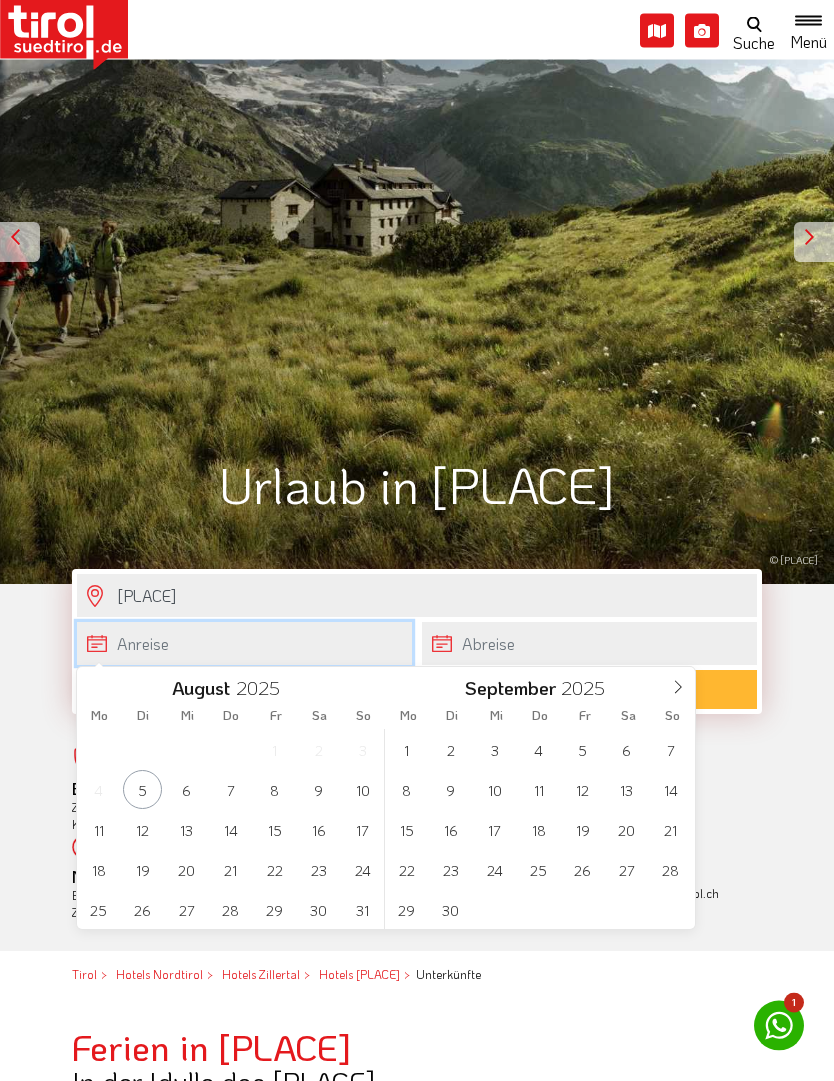 scroll, scrollTop: 190, scrollLeft: 0, axis: vertical 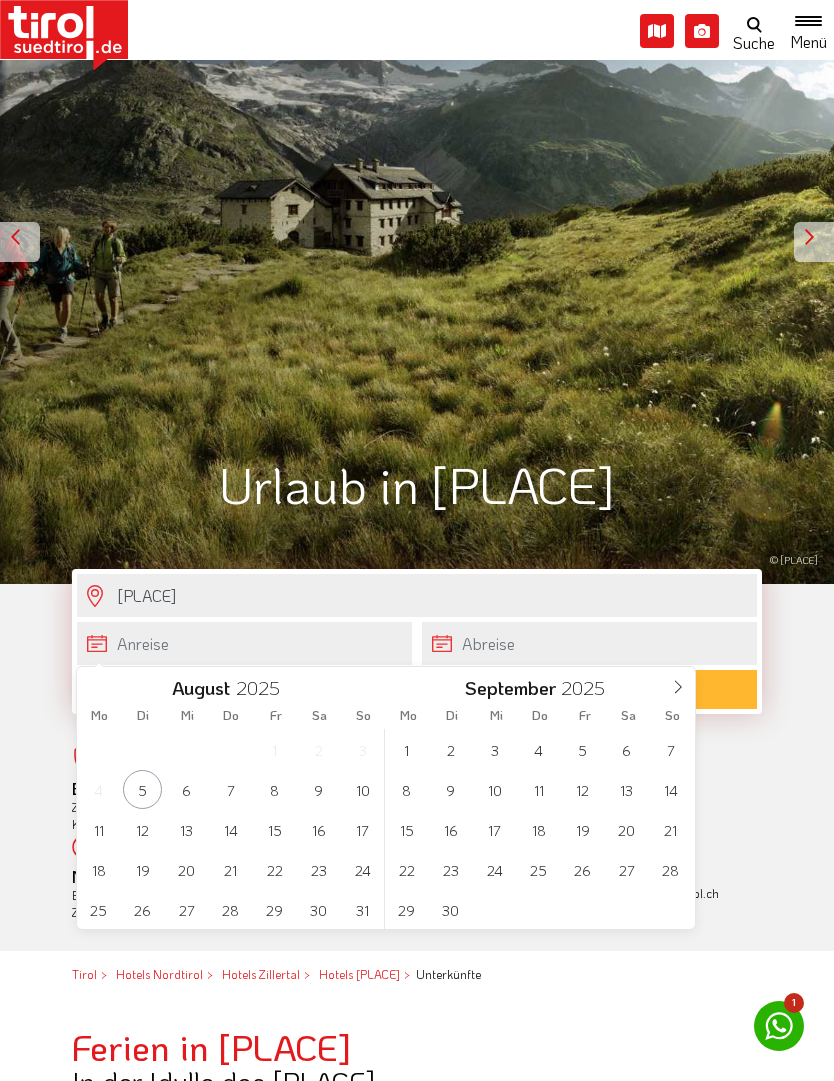 click 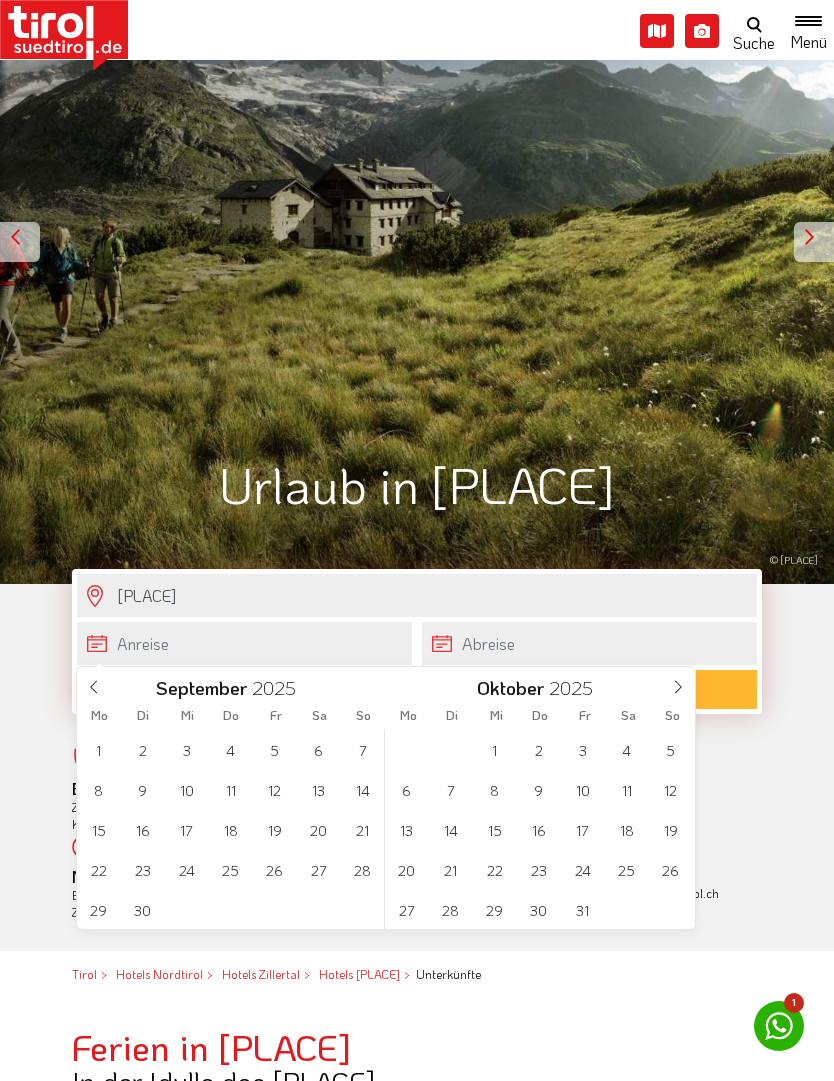 click at bounding box center [678, 684] 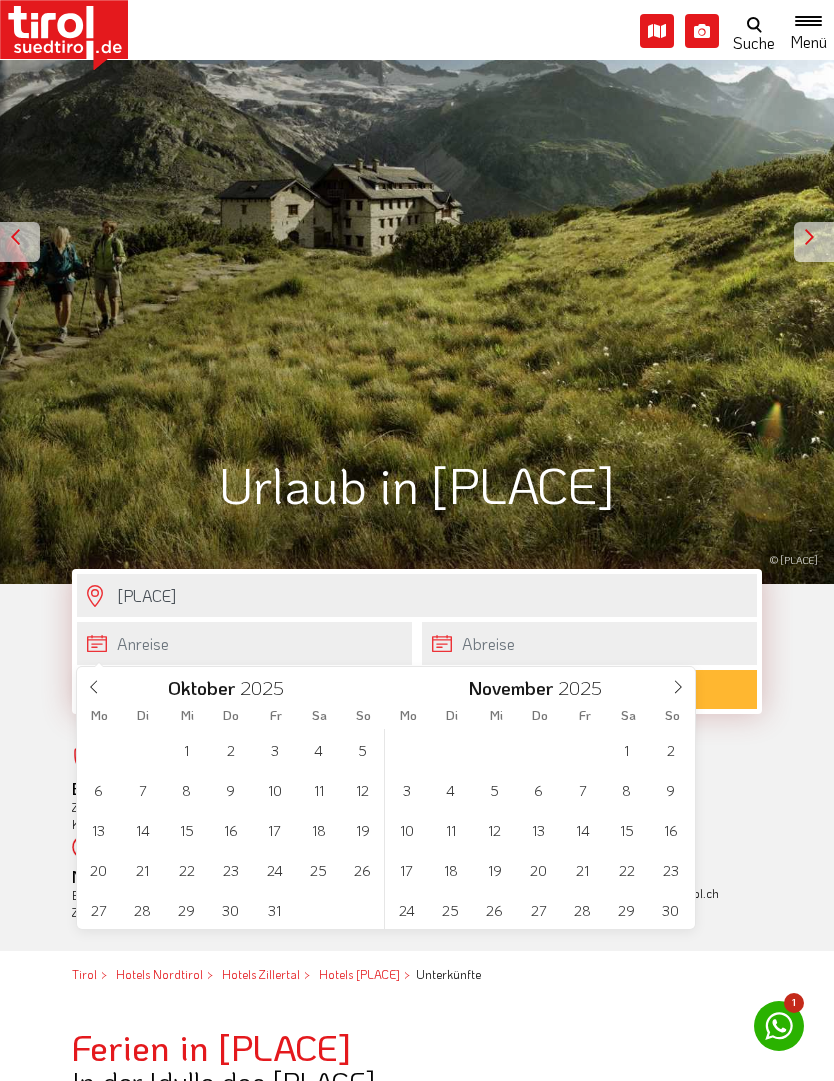 click 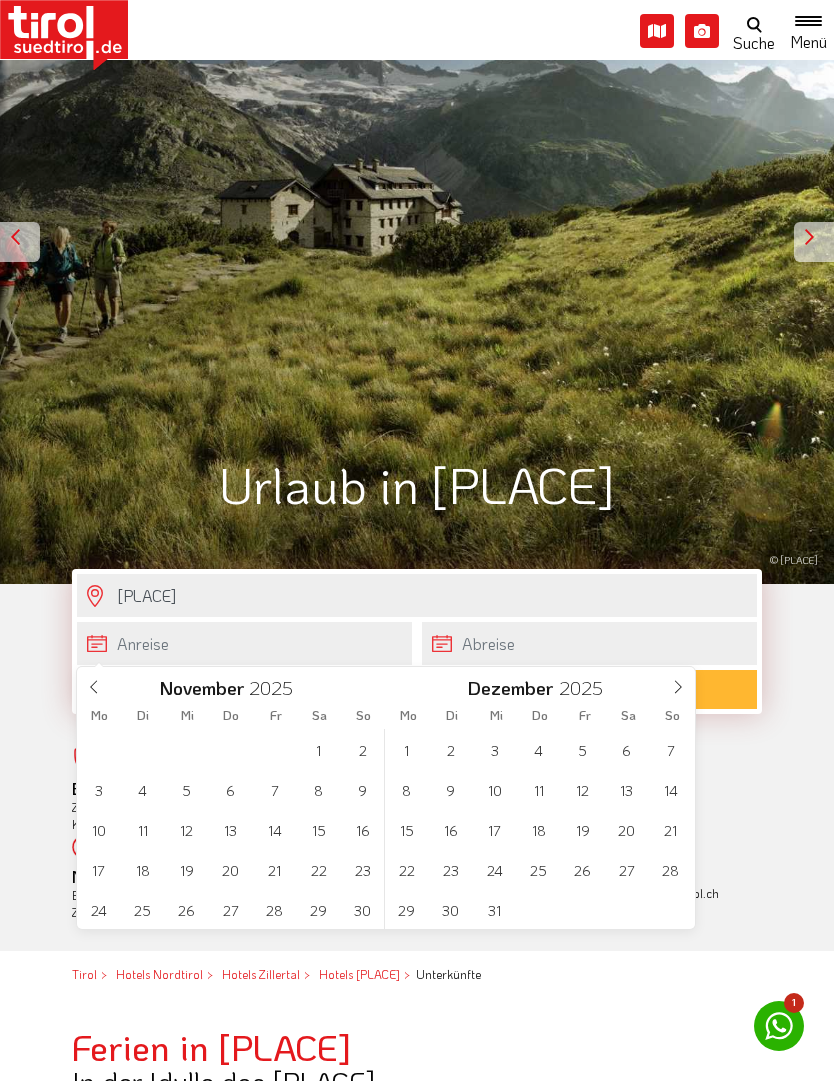 click 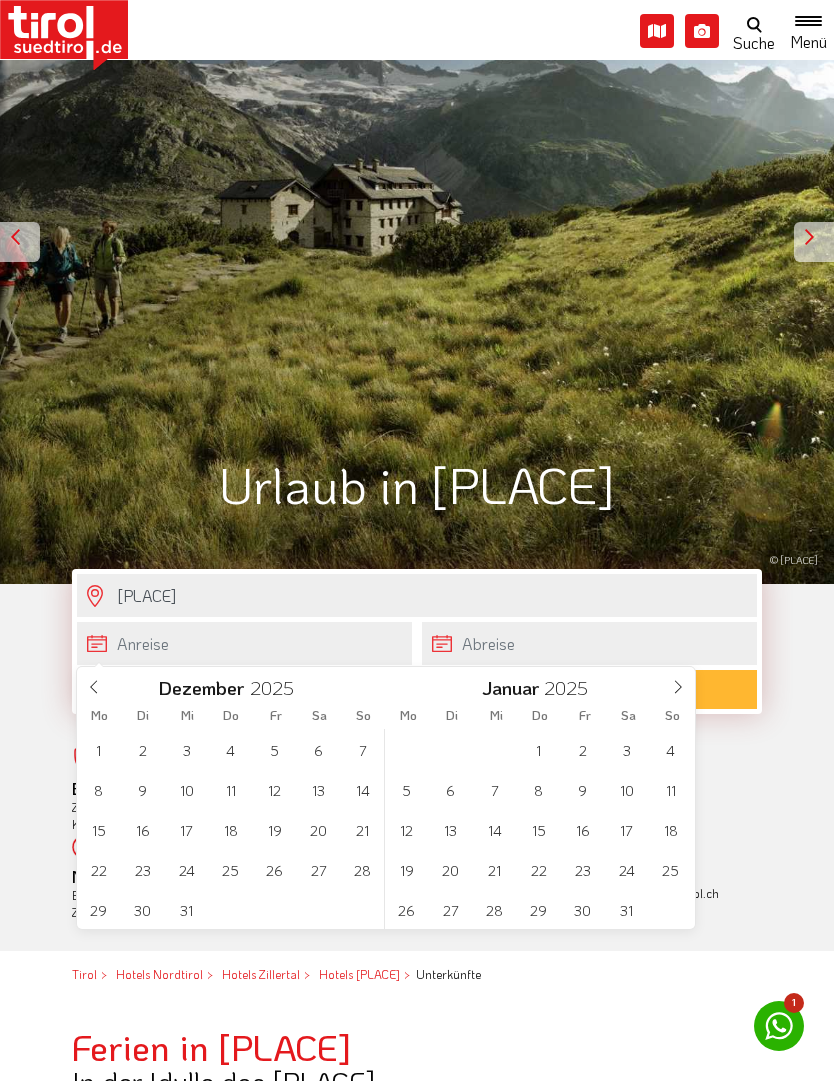 type on "2026" 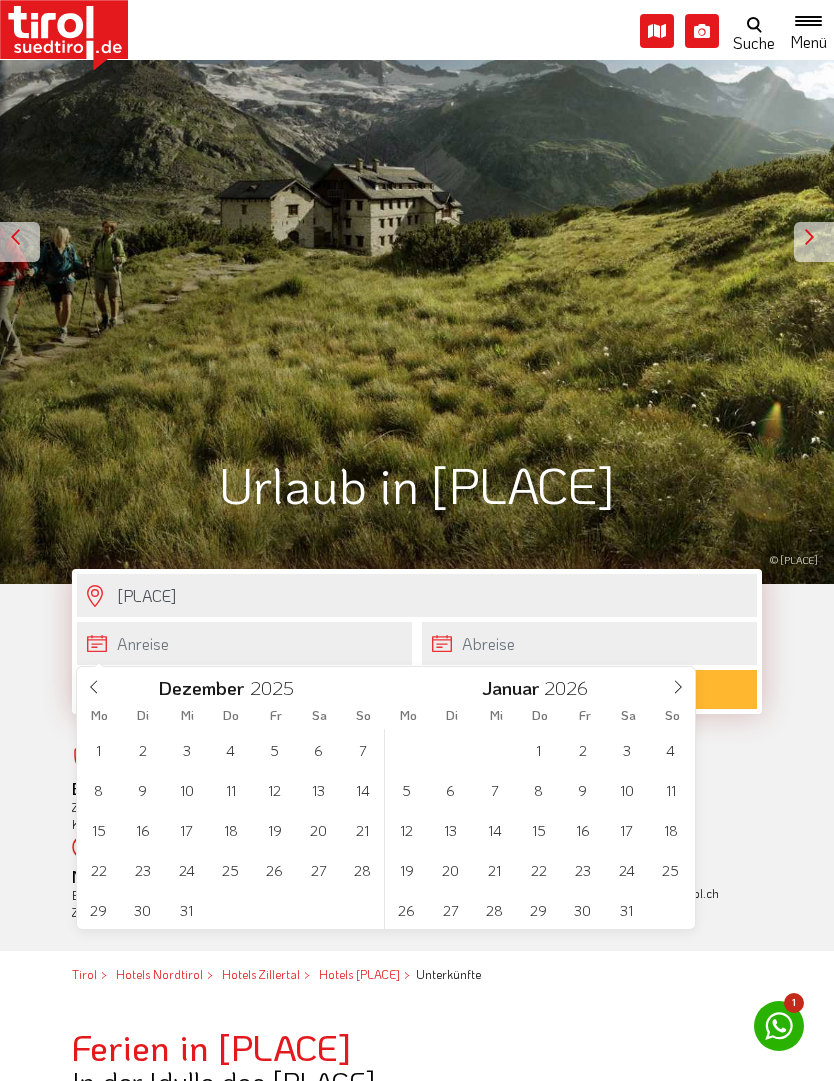 click 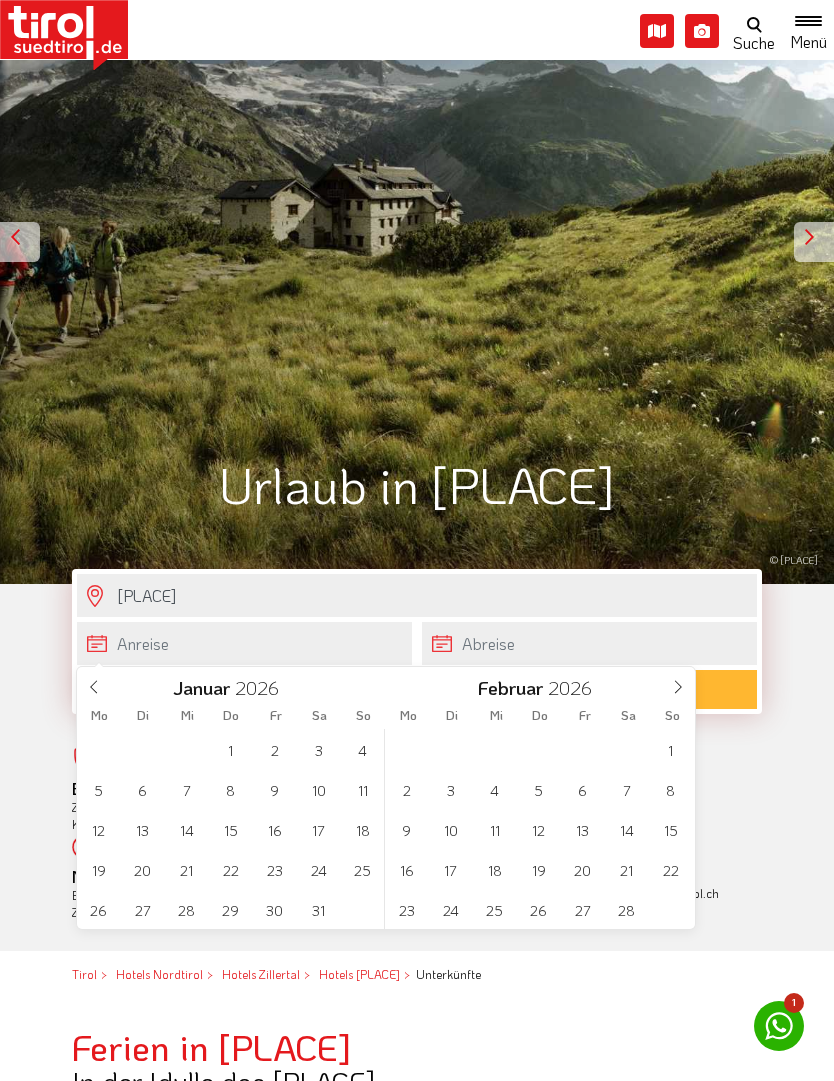 click 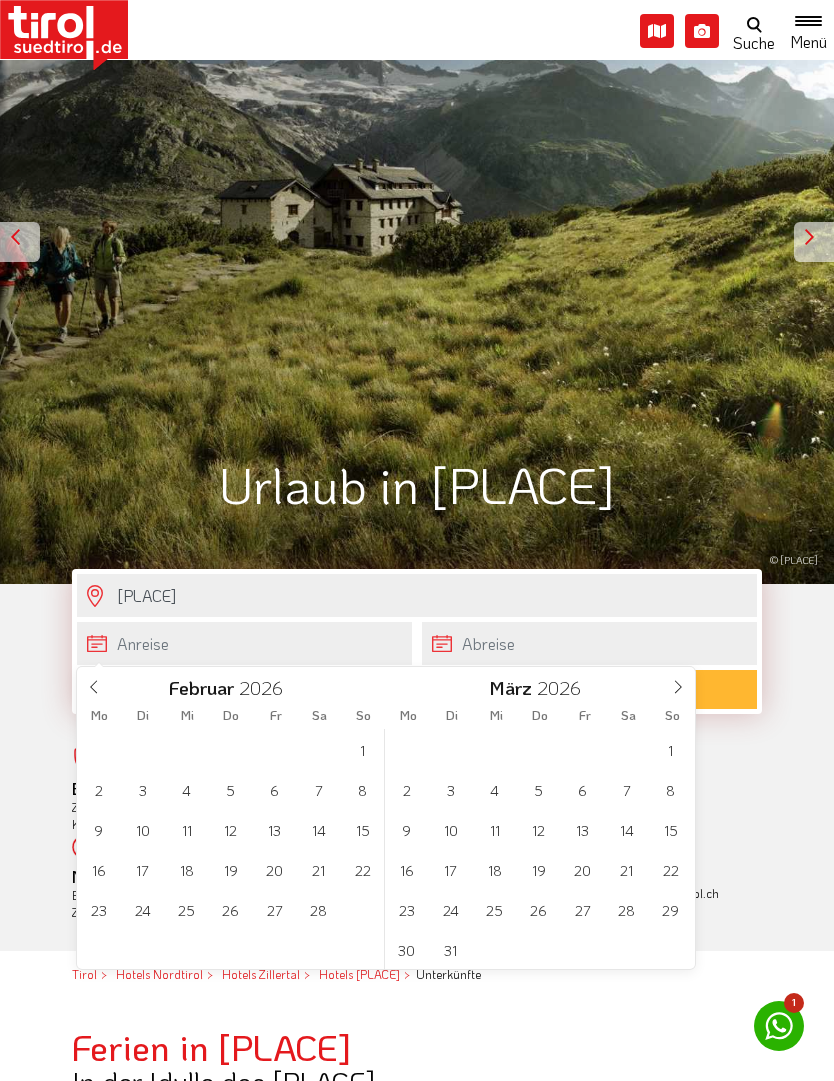 click 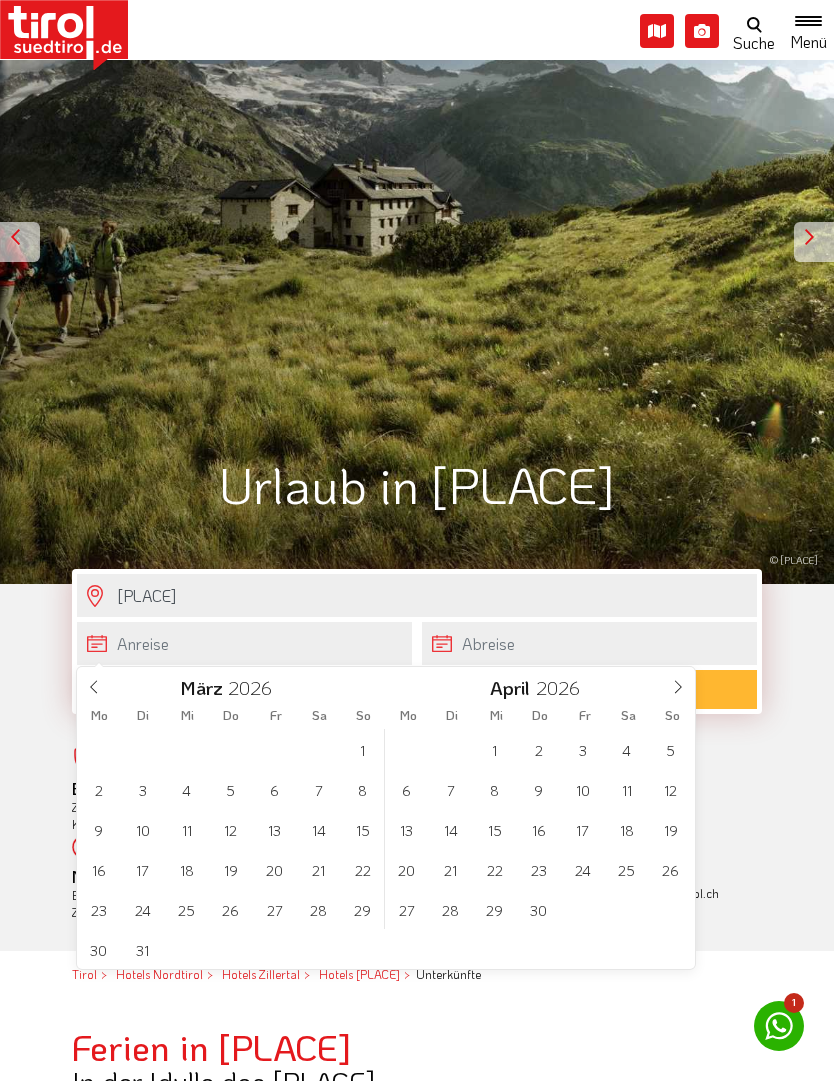 click at bounding box center [678, 684] 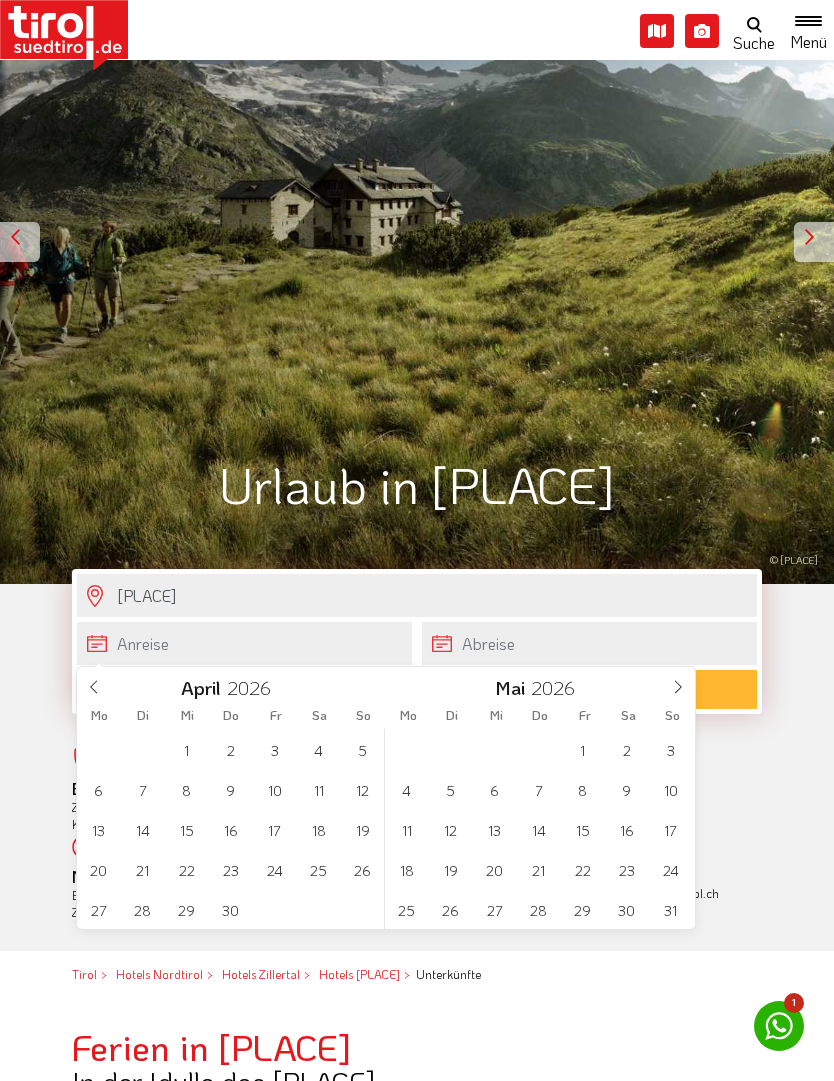 click 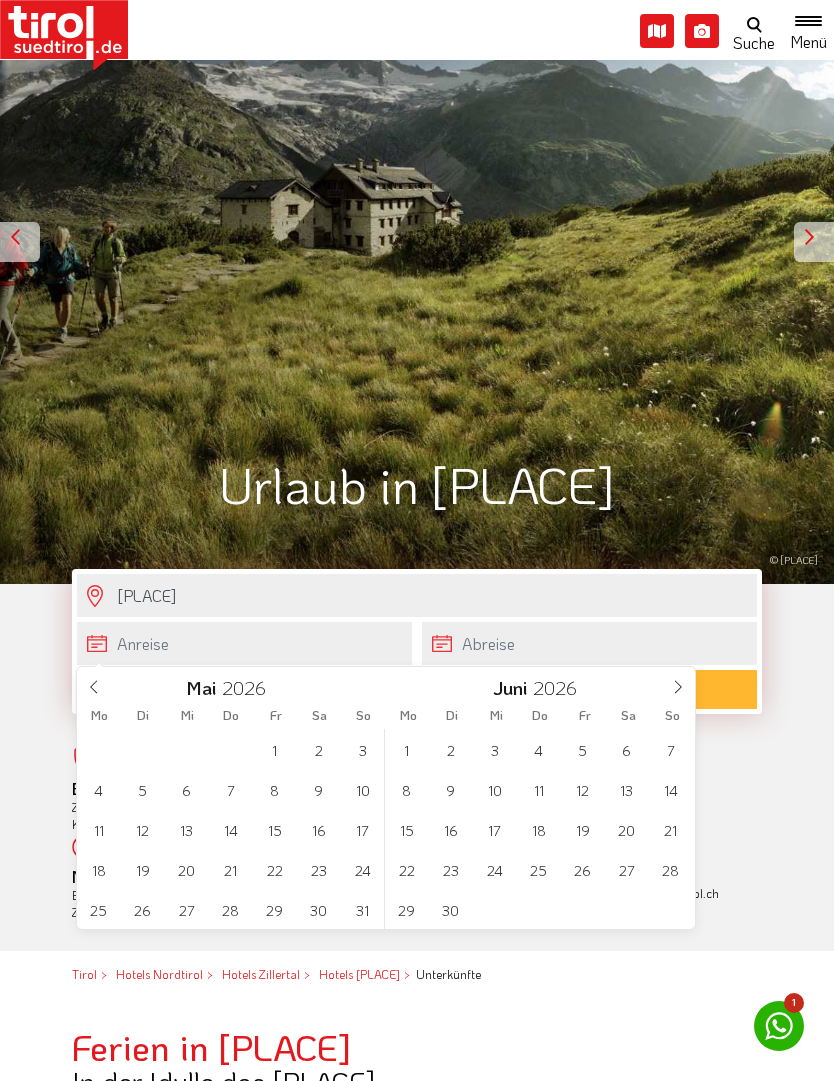 click at bounding box center [678, 684] 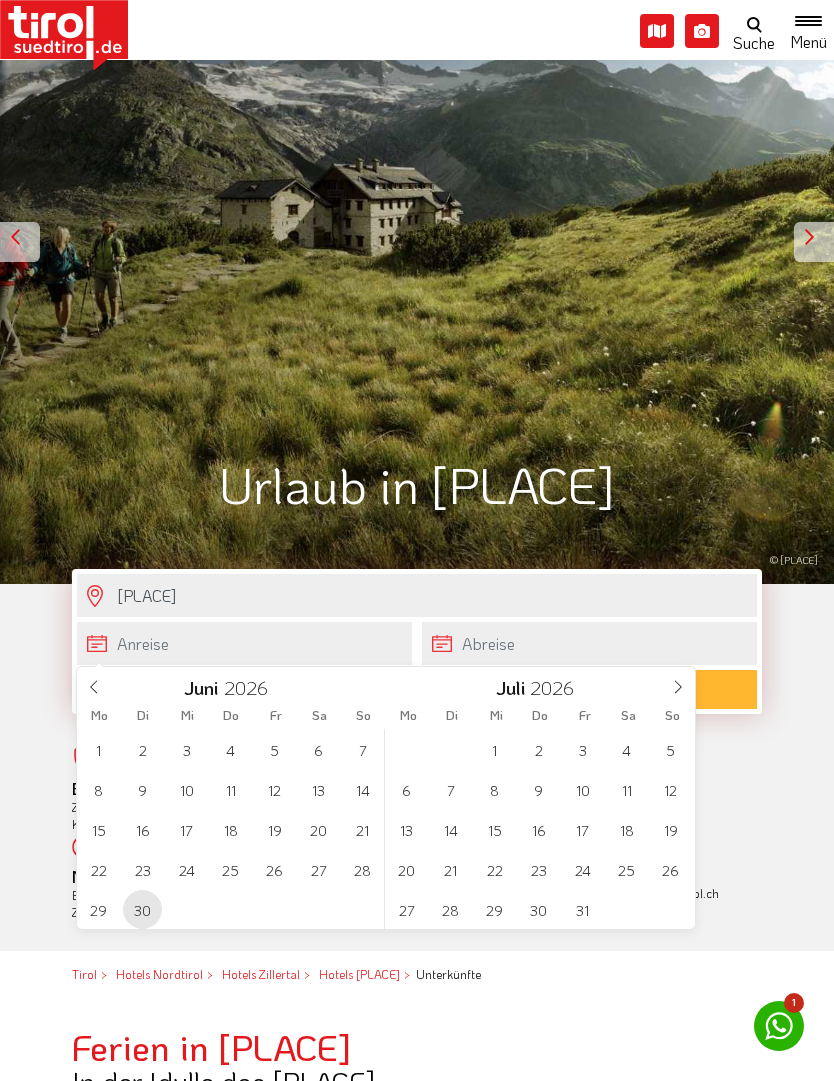 click on "30" at bounding box center (142, 909) 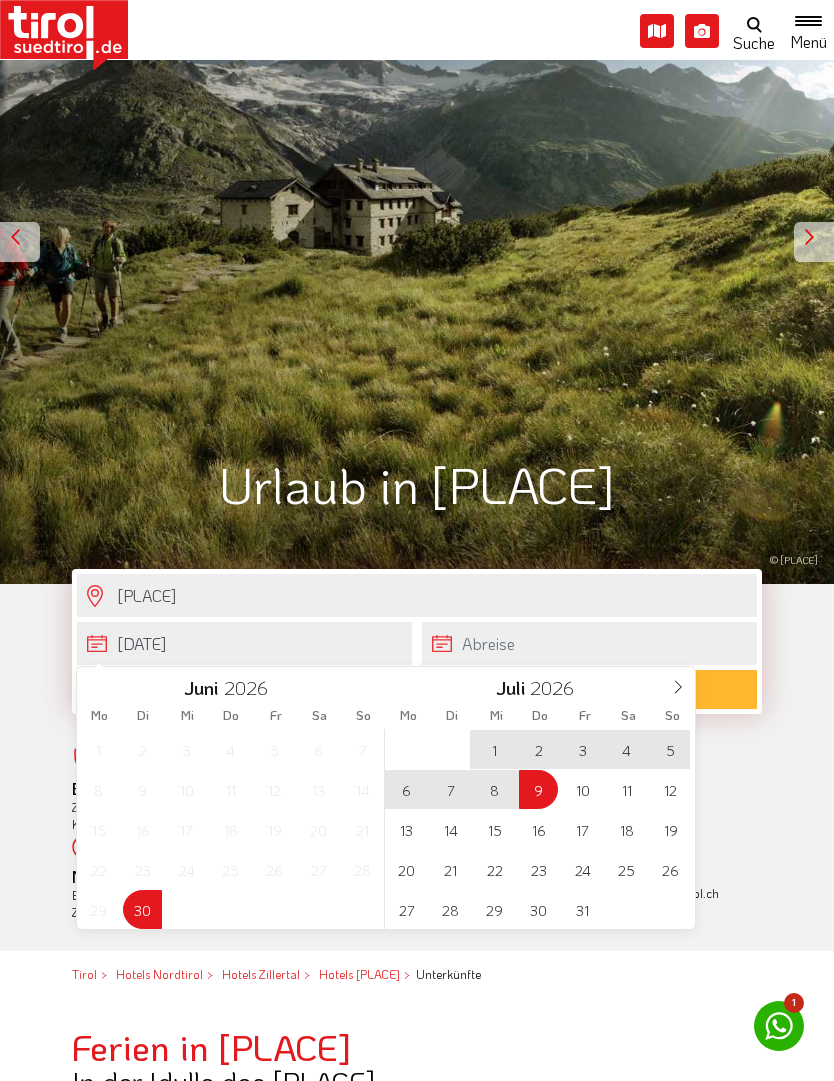 click on "9" at bounding box center (538, 789) 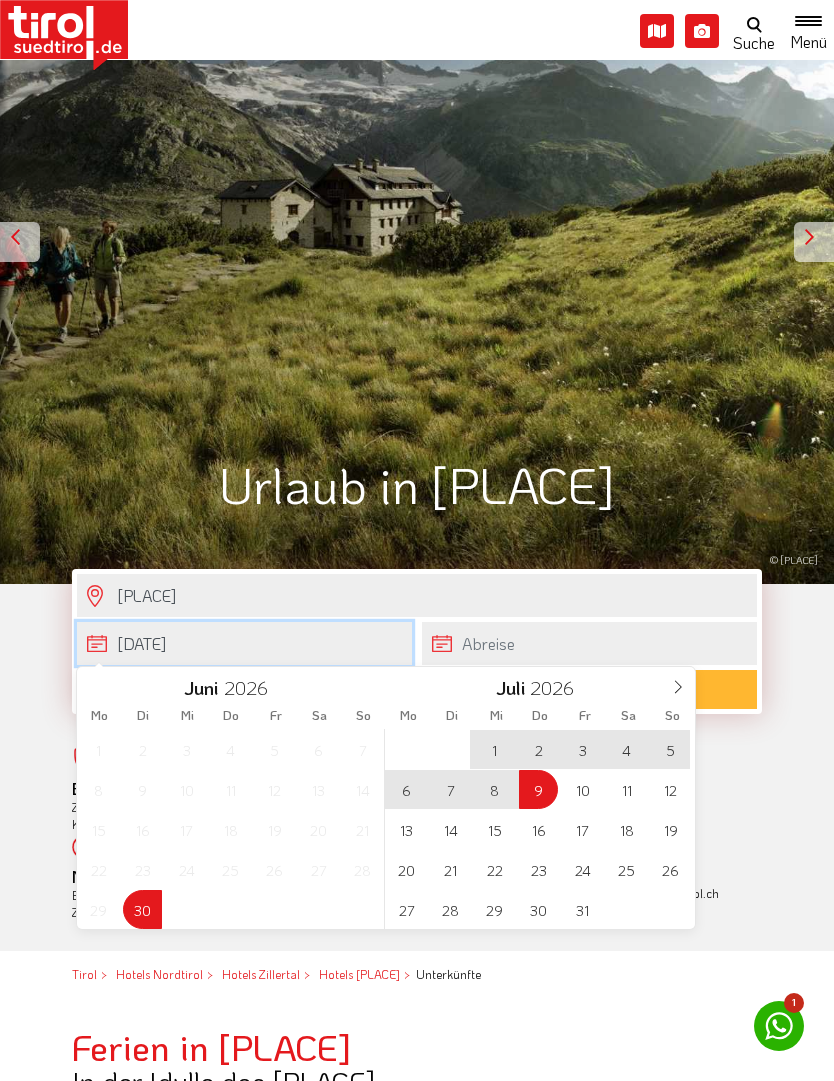 type on "[DATE]" 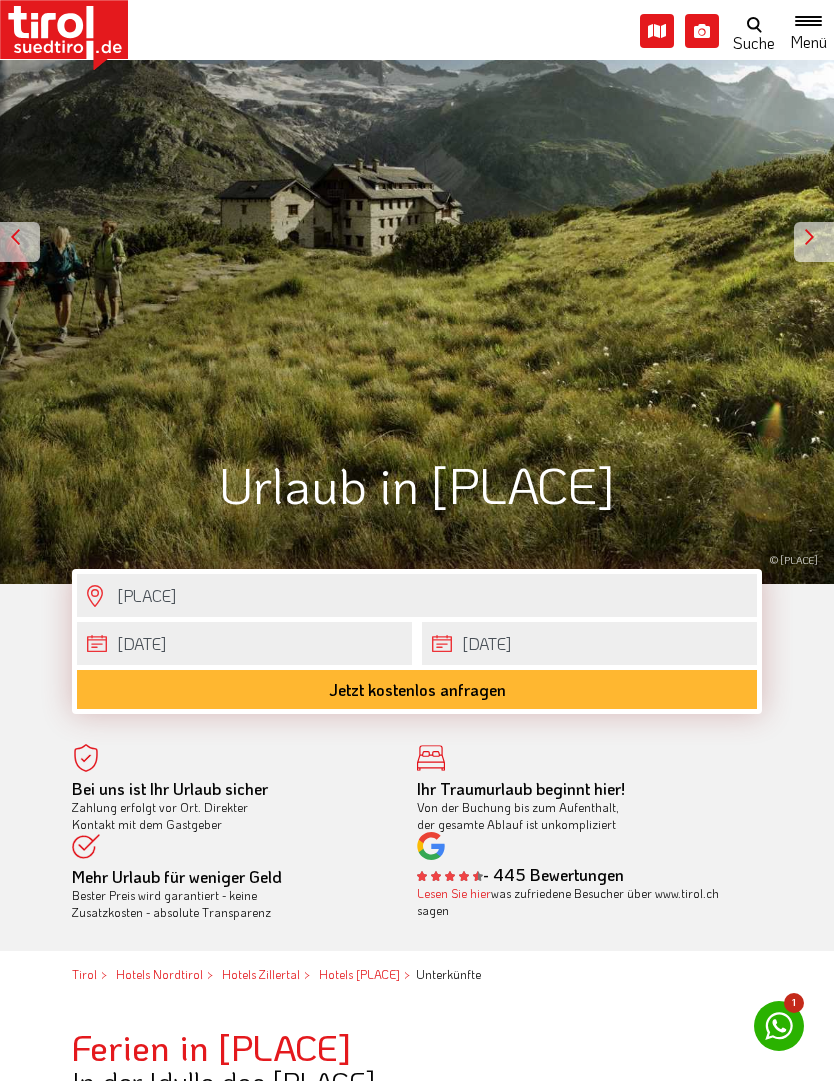 click on "Jetzt kostenlos anfragen" at bounding box center [417, 689] 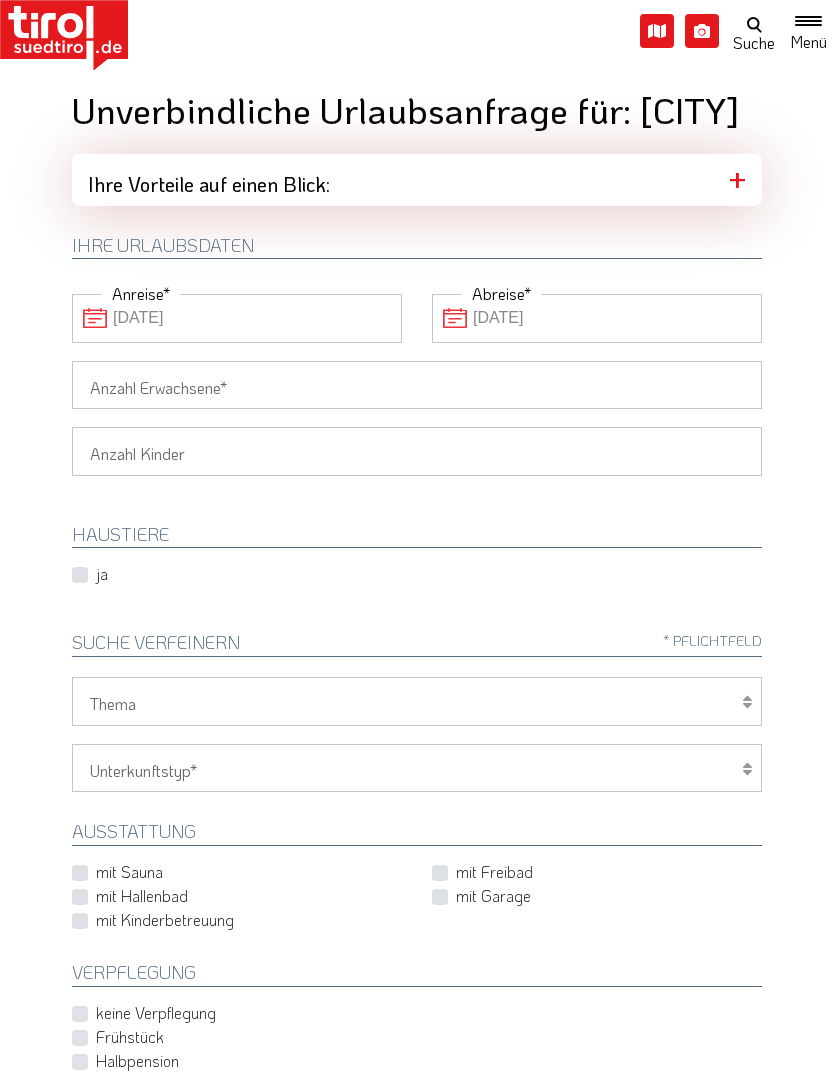 scroll, scrollTop: 0, scrollLeft: 0, axis: both 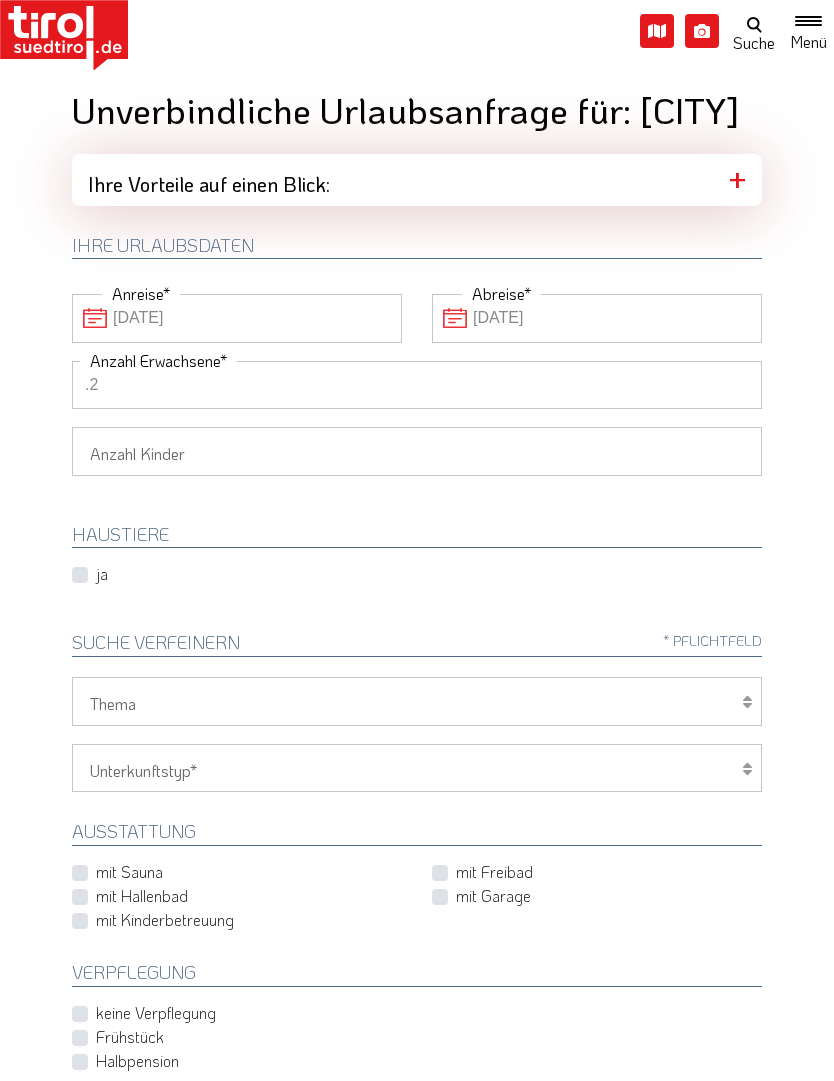 type on "." 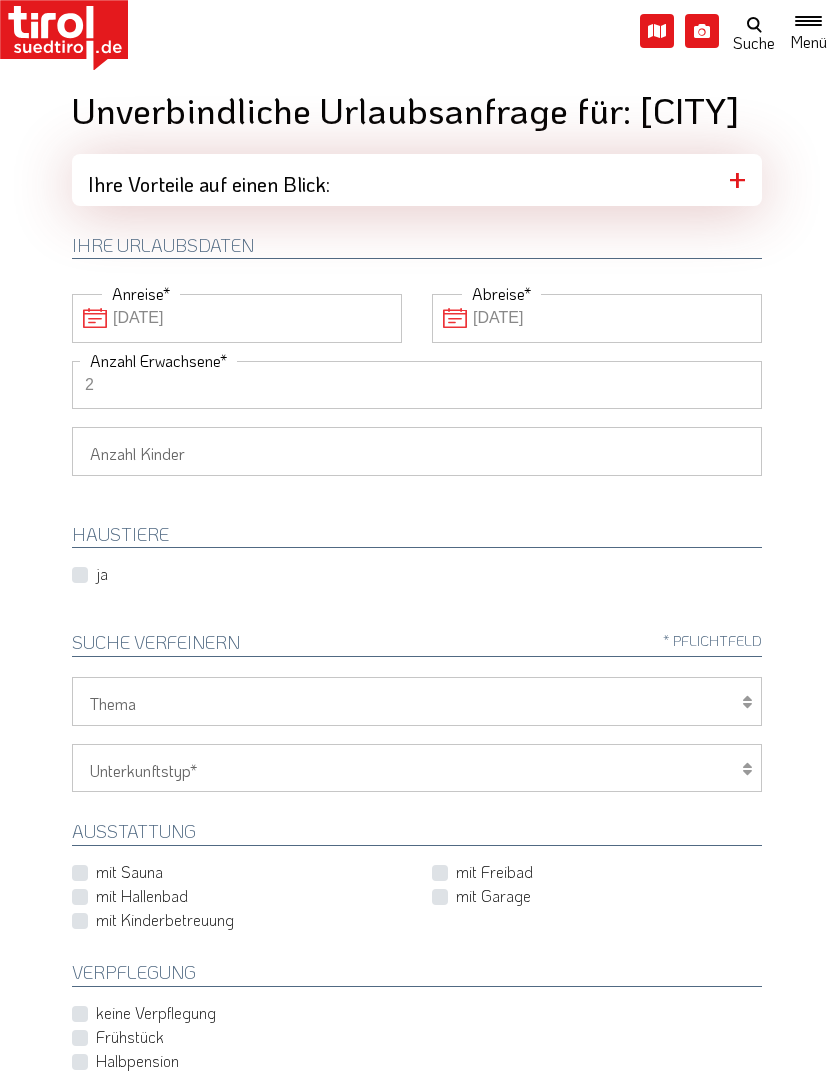 type on "2" 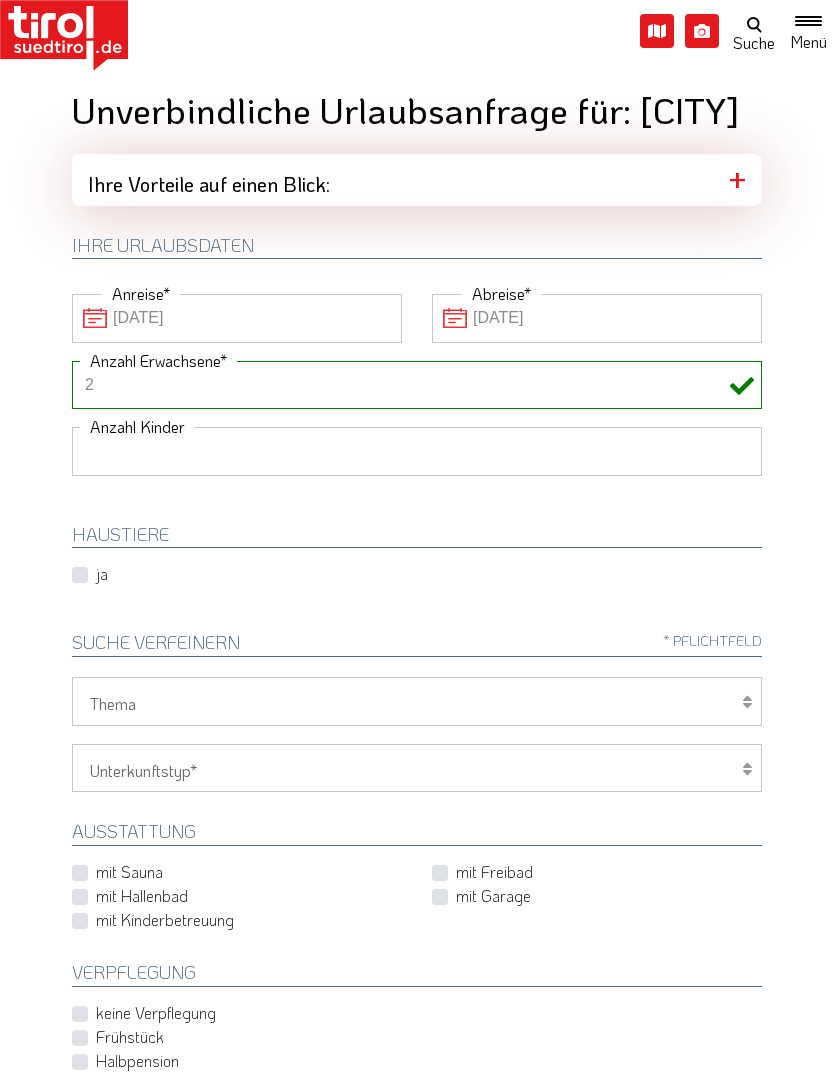 select on "1" 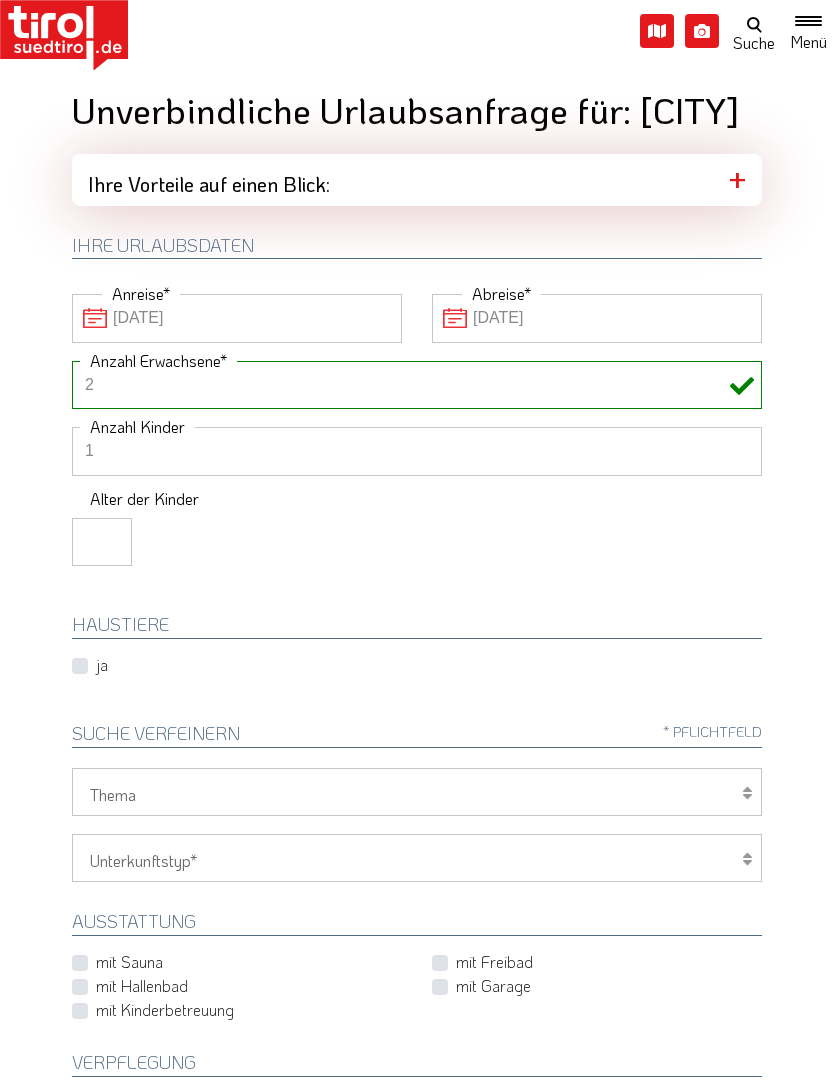 click at bounding box center (102, 542) 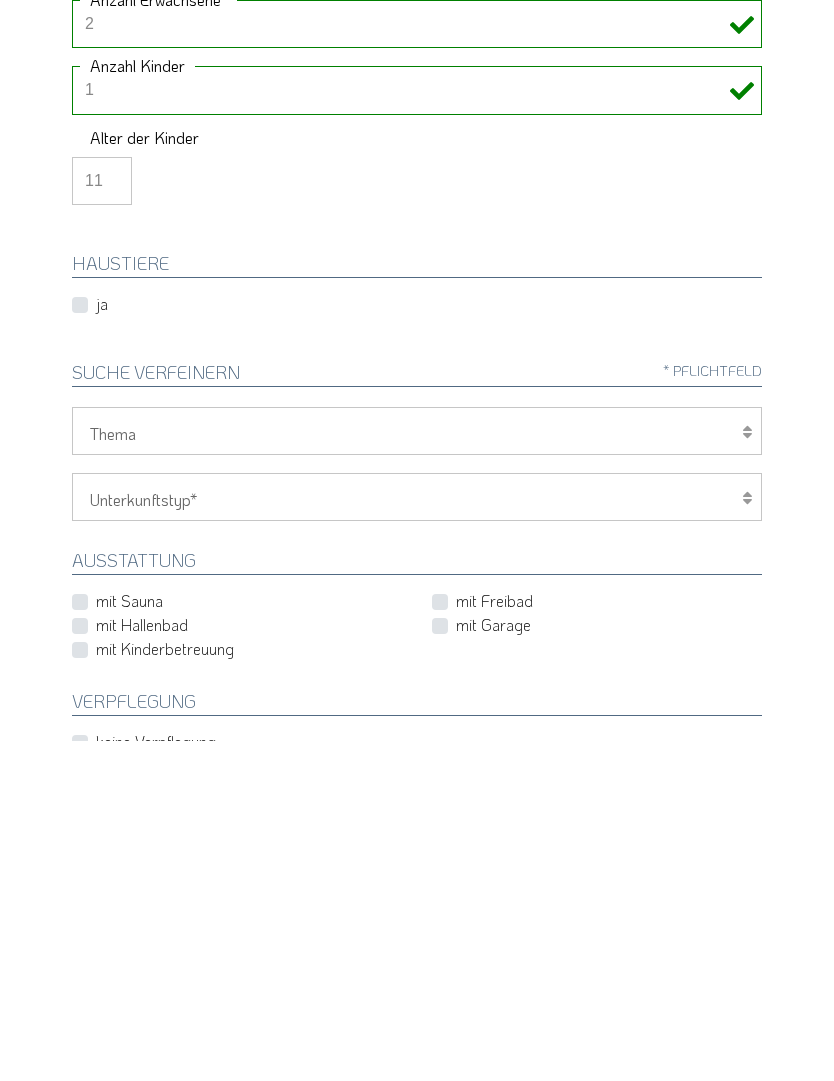 scroll, scrollTop: 28, scrollLeft: 0, axis: vertical 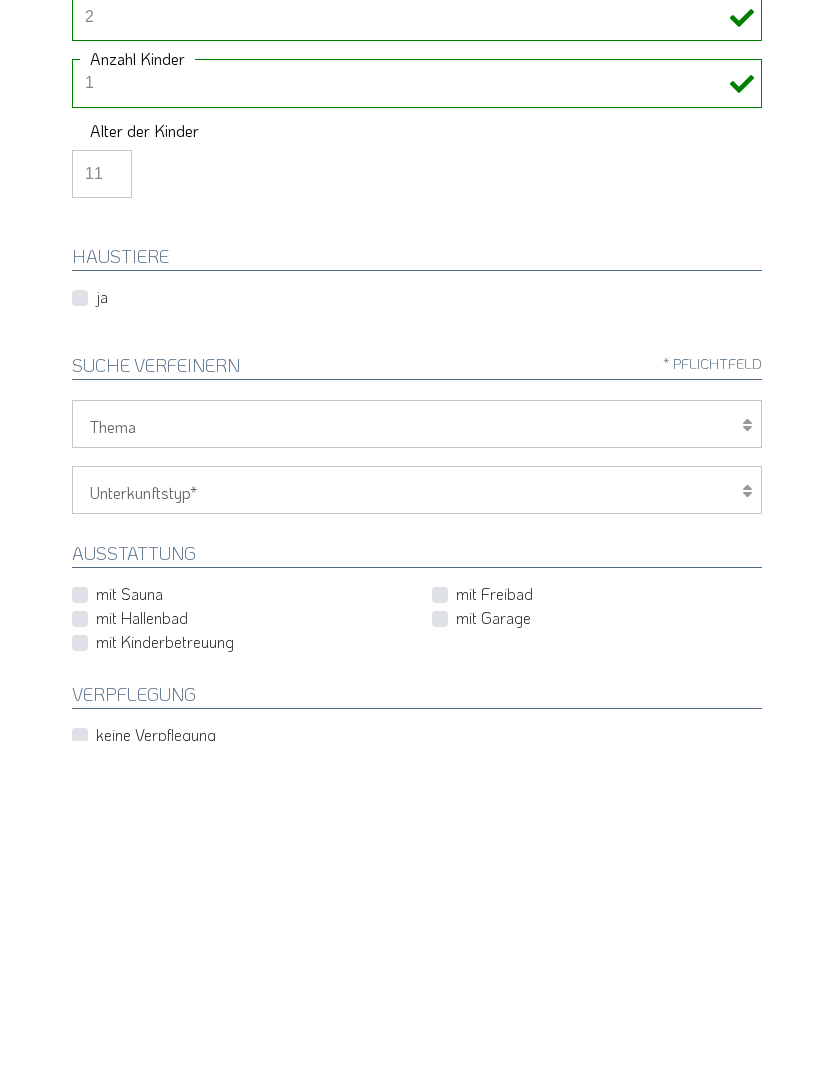 type on "11" 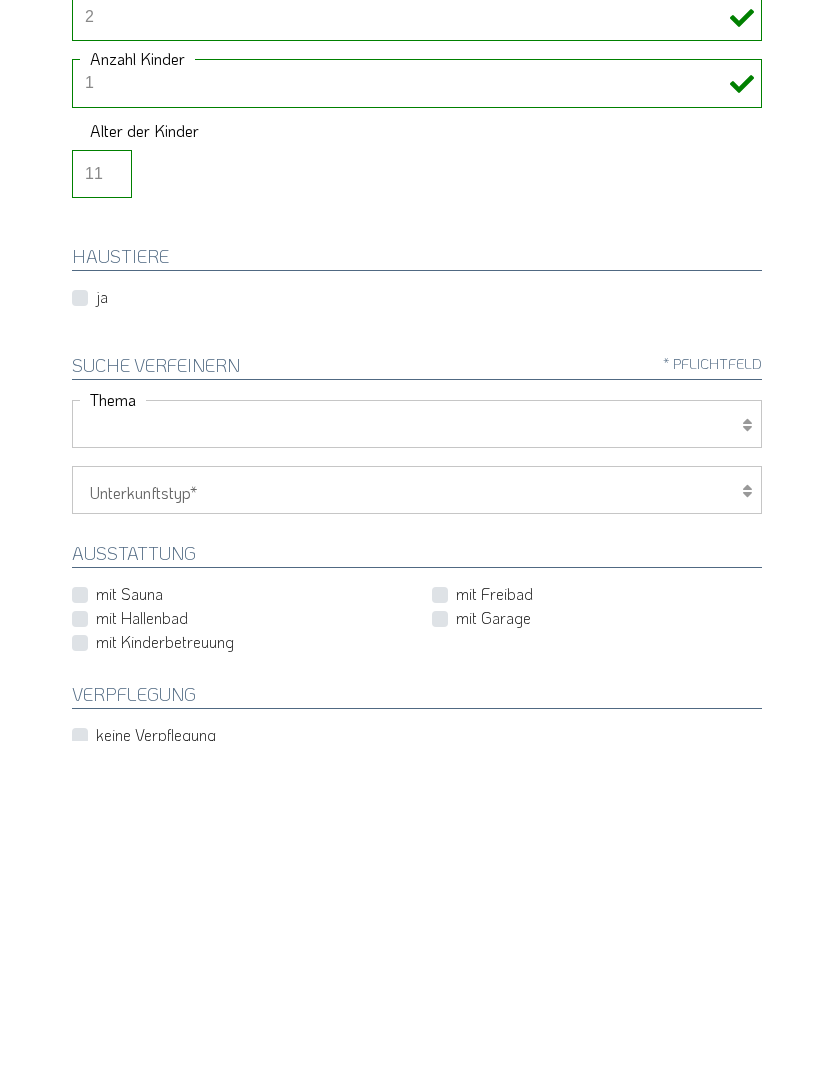scroll, scrollTop: 368, scrollLeft: 0, axis: vertical 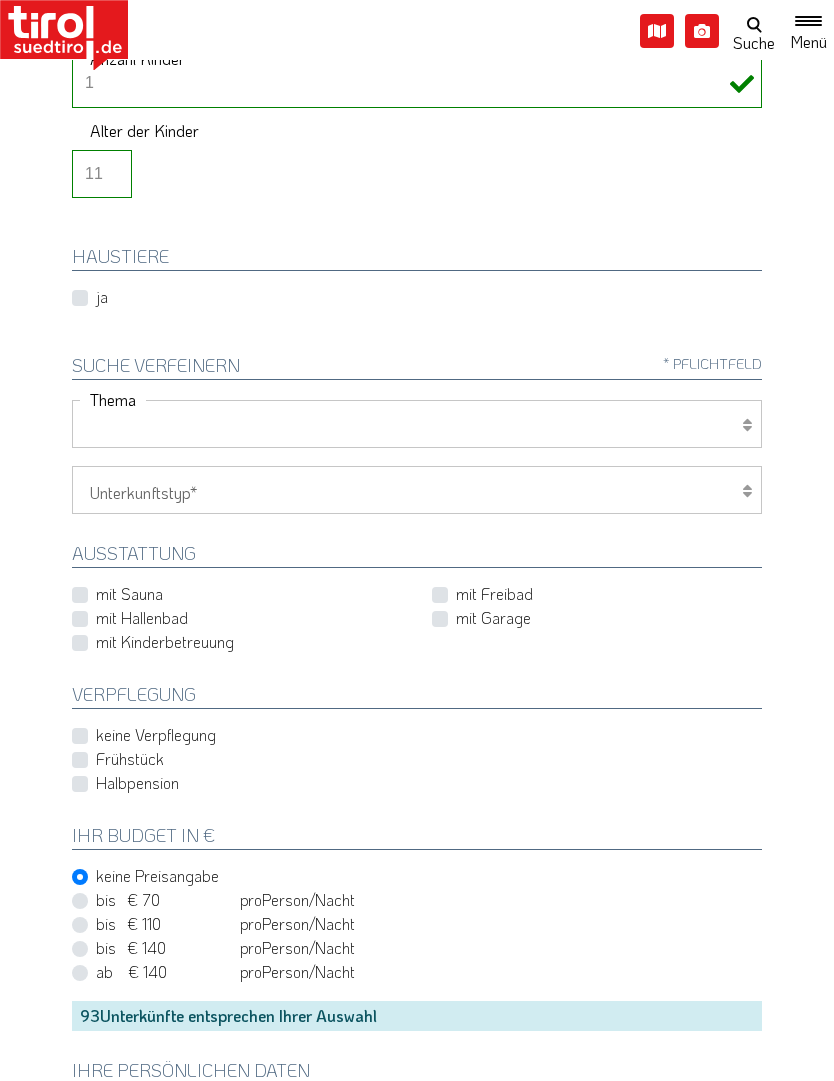select on "7398" 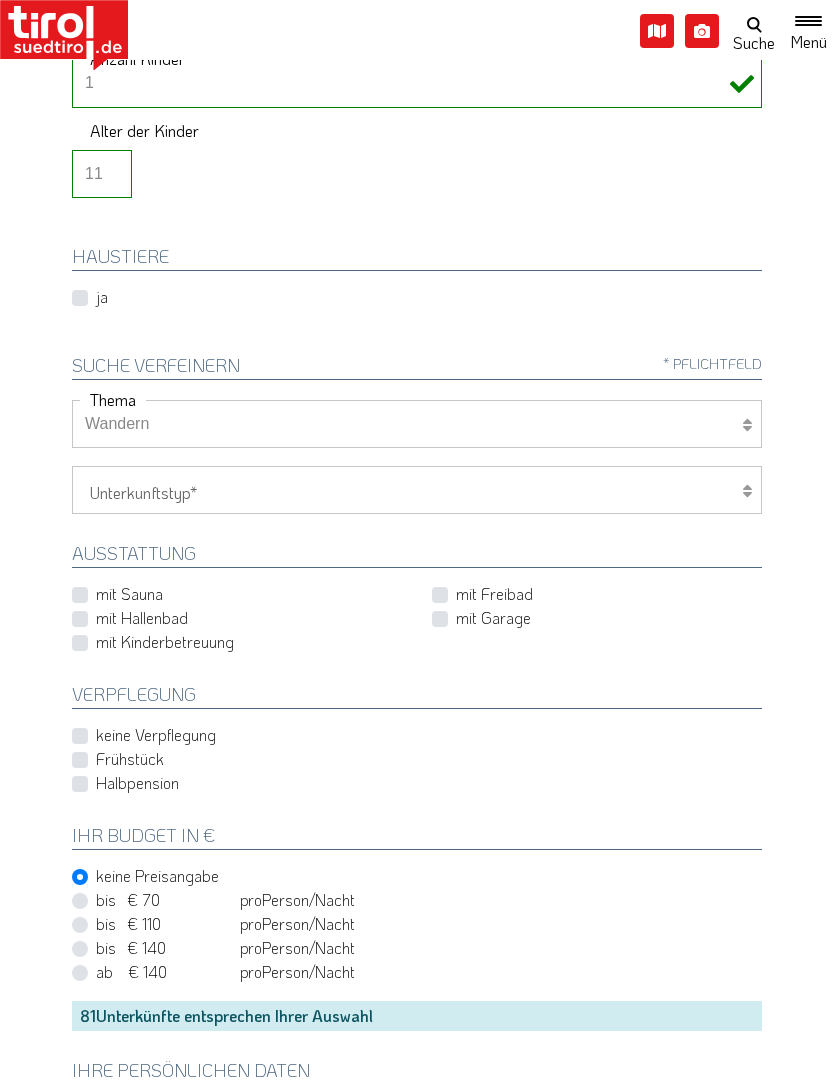 click on "Hotel 1-3 Sterne
Hotel 4-5 Sterne
Ferienwohnung
Chalet/Ferienhaus
Bauernhöfe" at bounding box center (417, 490) 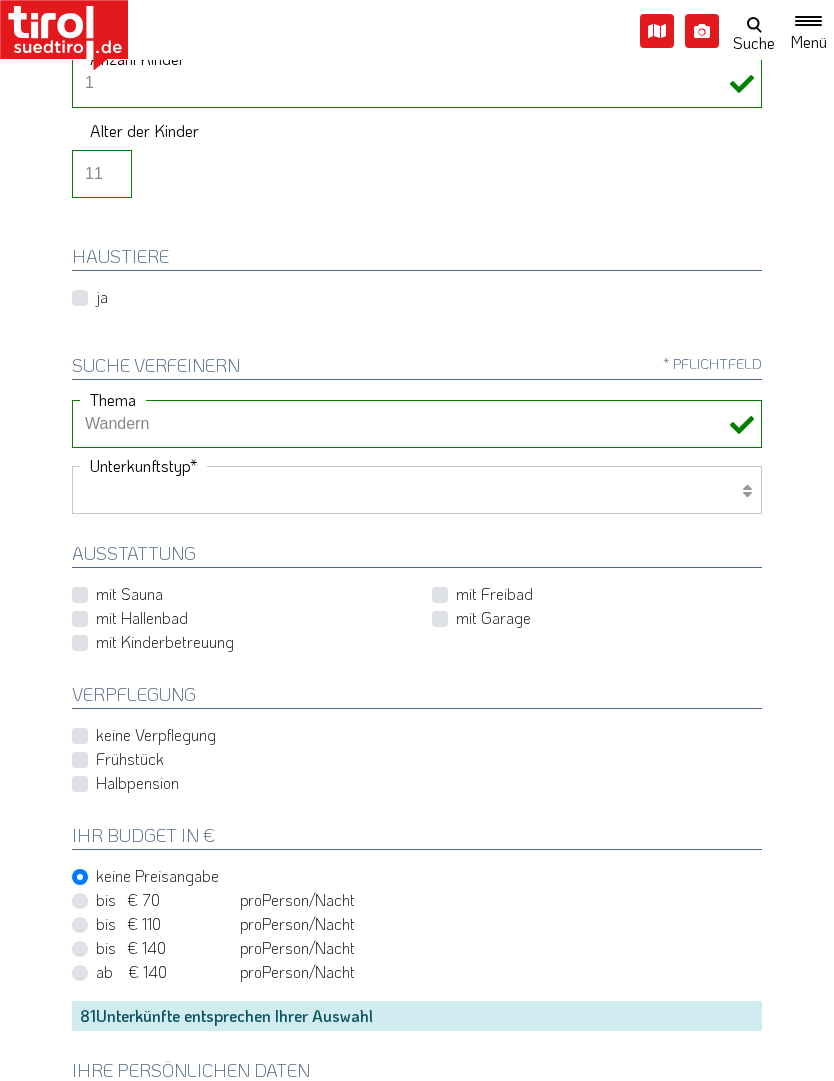 select on "1_4-5" 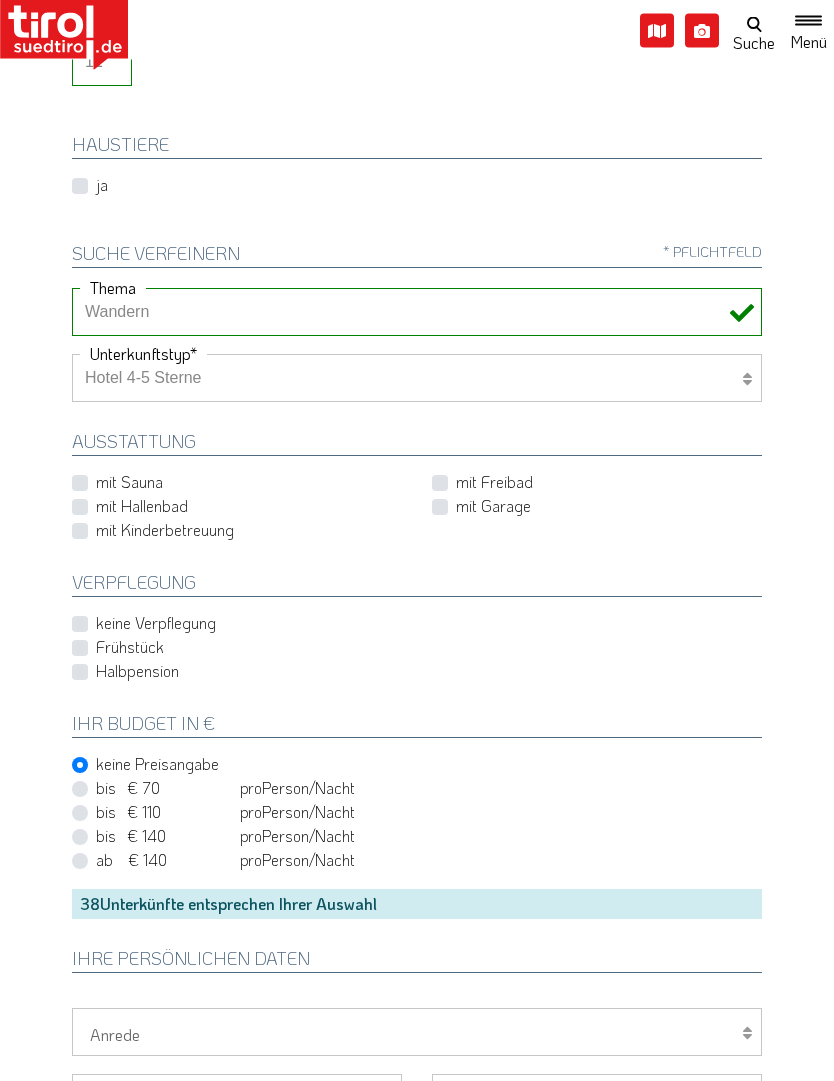 scroll, scrollTop: 480, scrollLeft: 0, axis: vertical 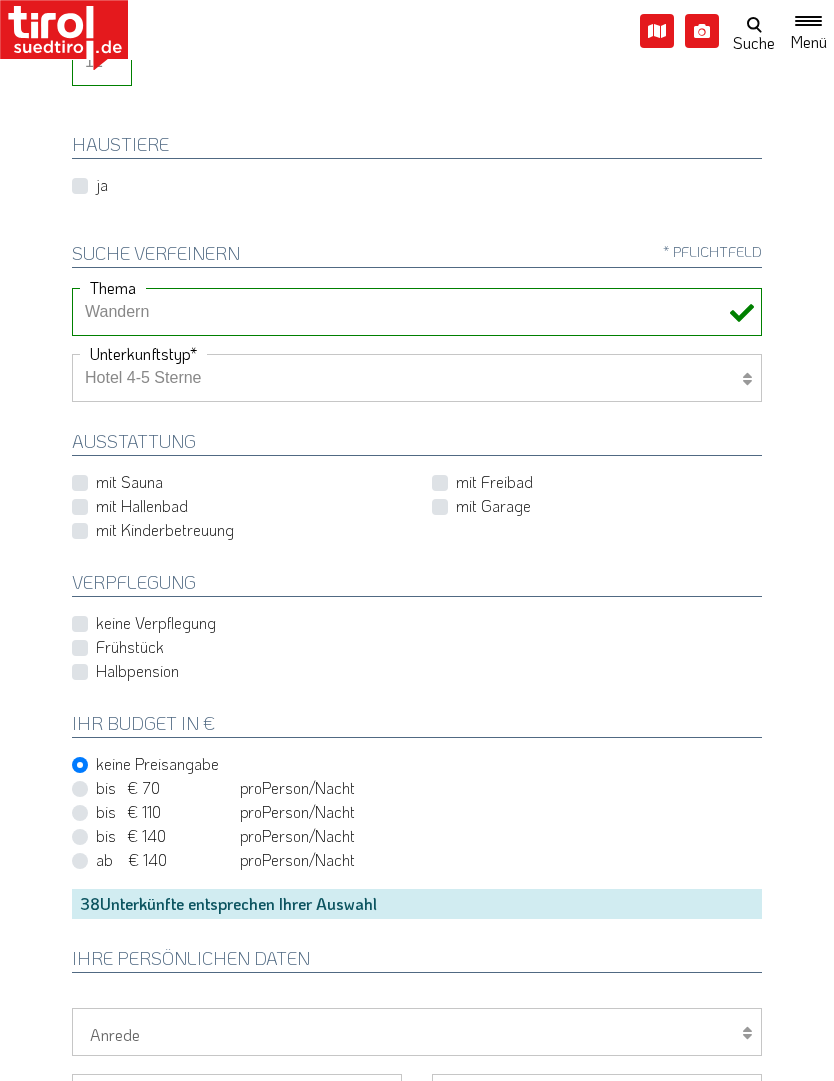 click on "mit Sauna" at bounding box center [129, 482] 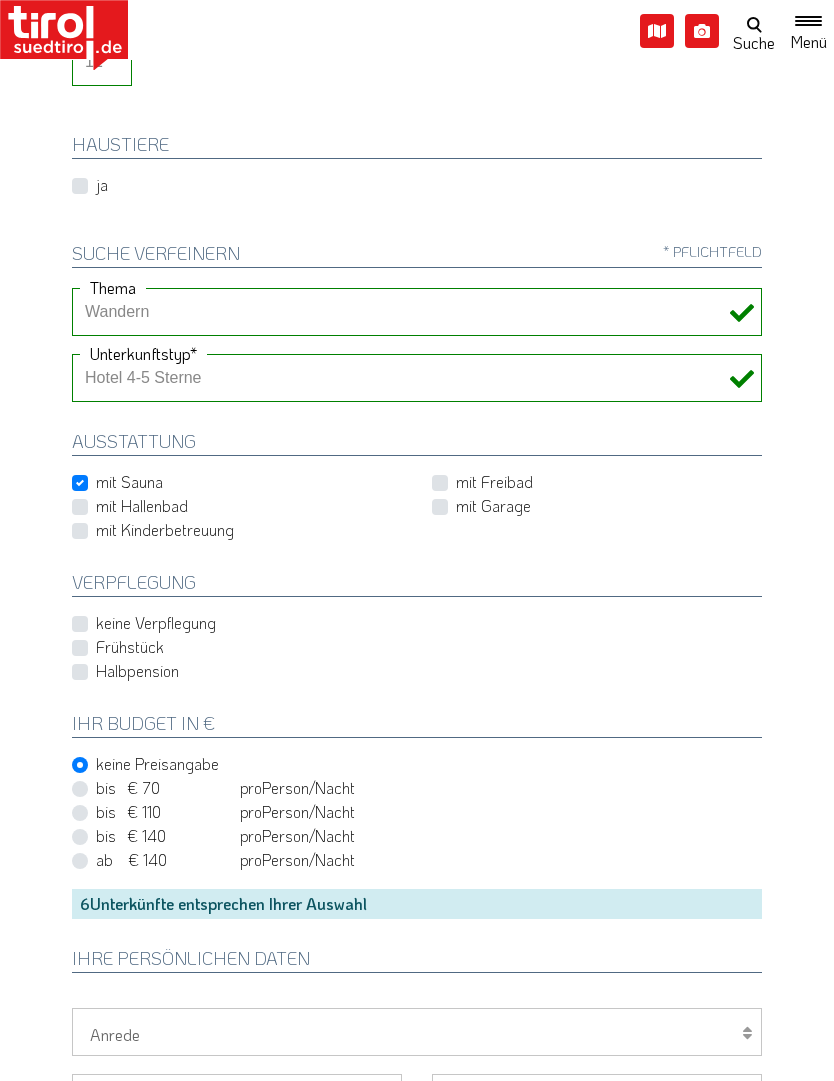 click on "mit Hallenbad" at bounding box center [142, 506] 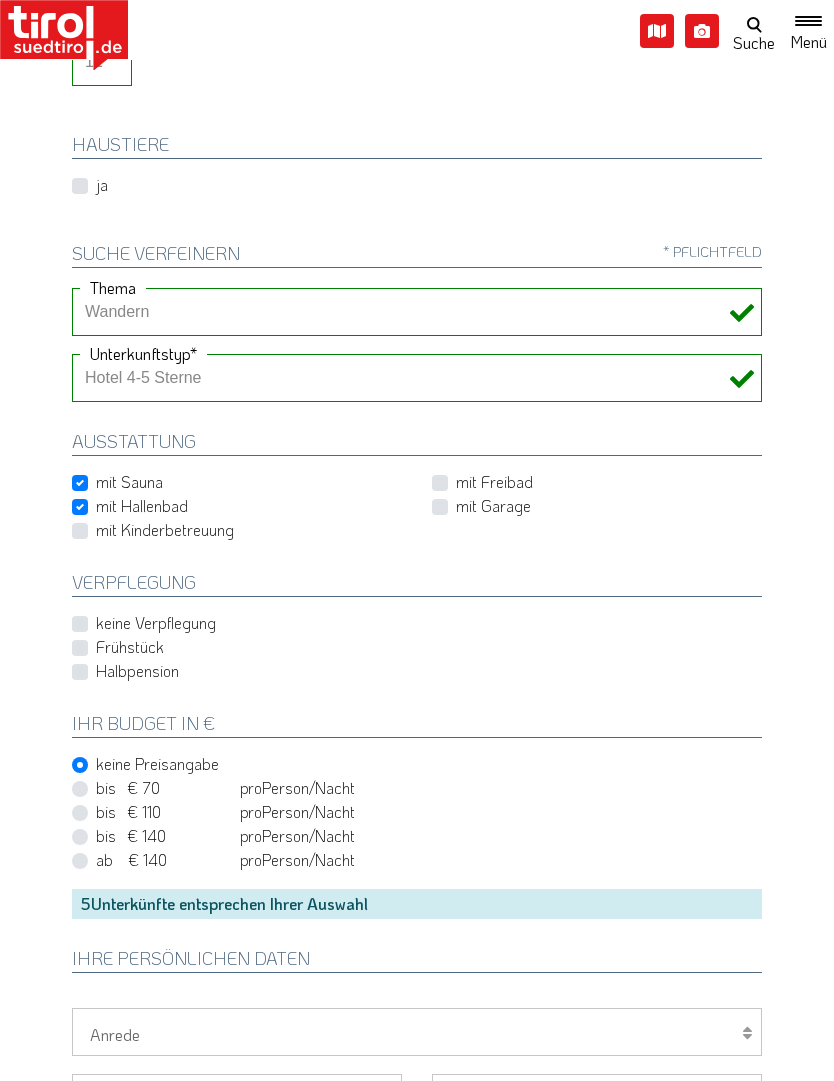 click on "mit Freibad" at bounding box center (494, 482) 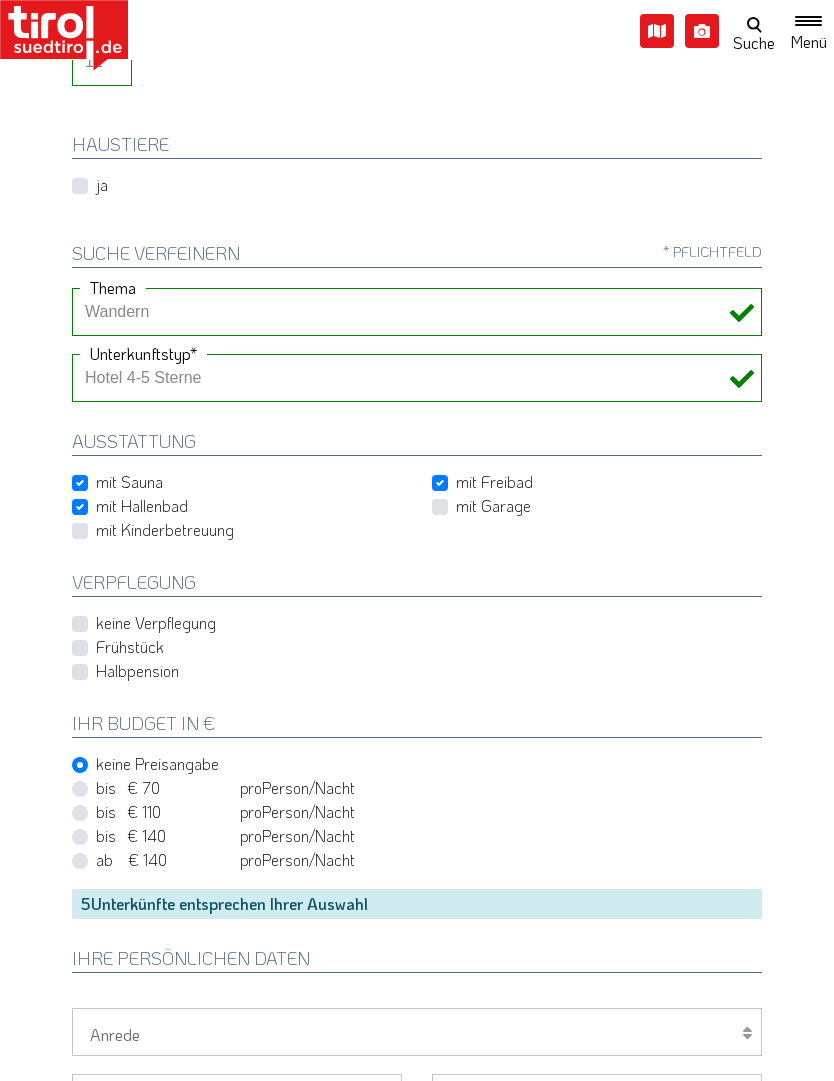 click on "Halbpension" at bounding box center (137, 671) 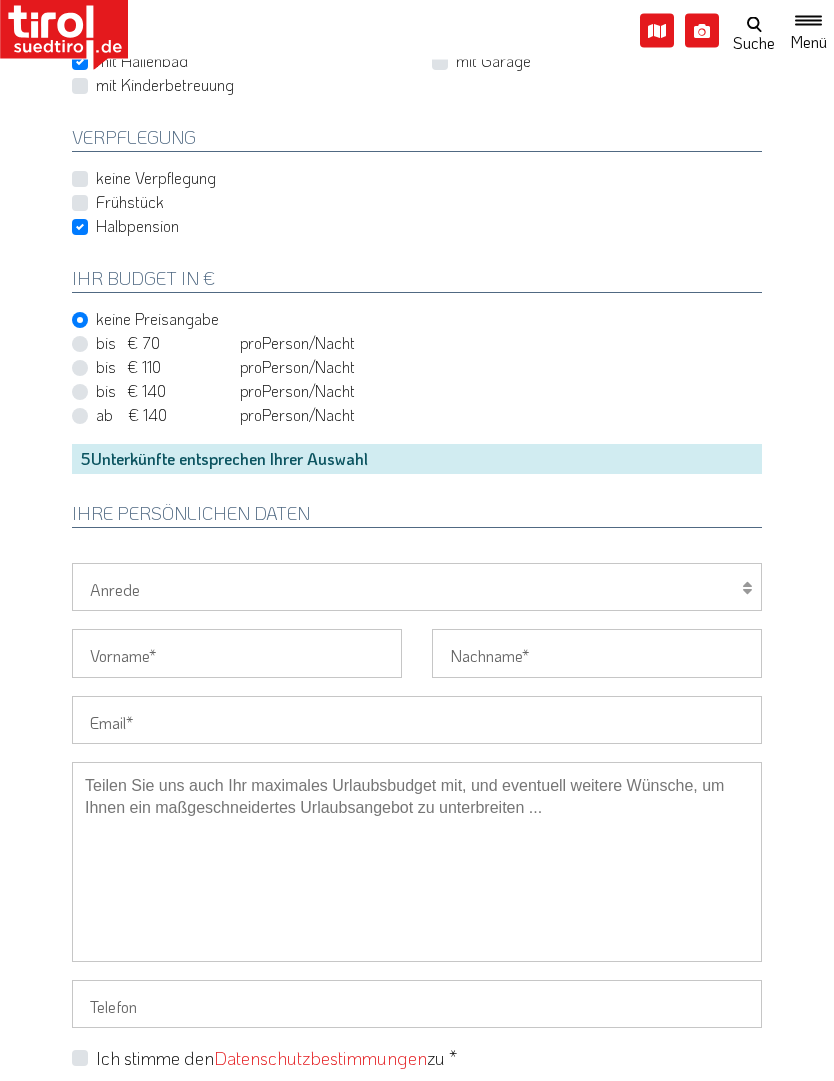 scroll, scrollTop: 925, scrollLeft: 0, axis: vertical 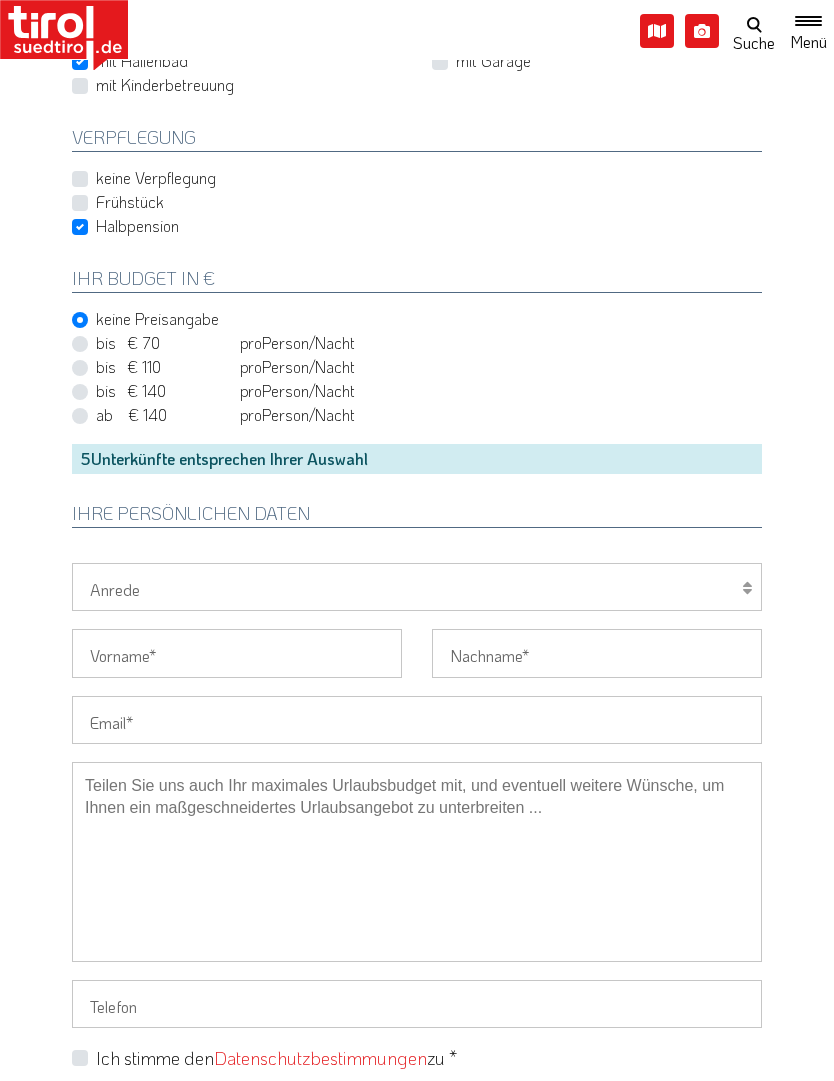 click on "Herr
Frau
Familie" at bounding box center (417, 587) 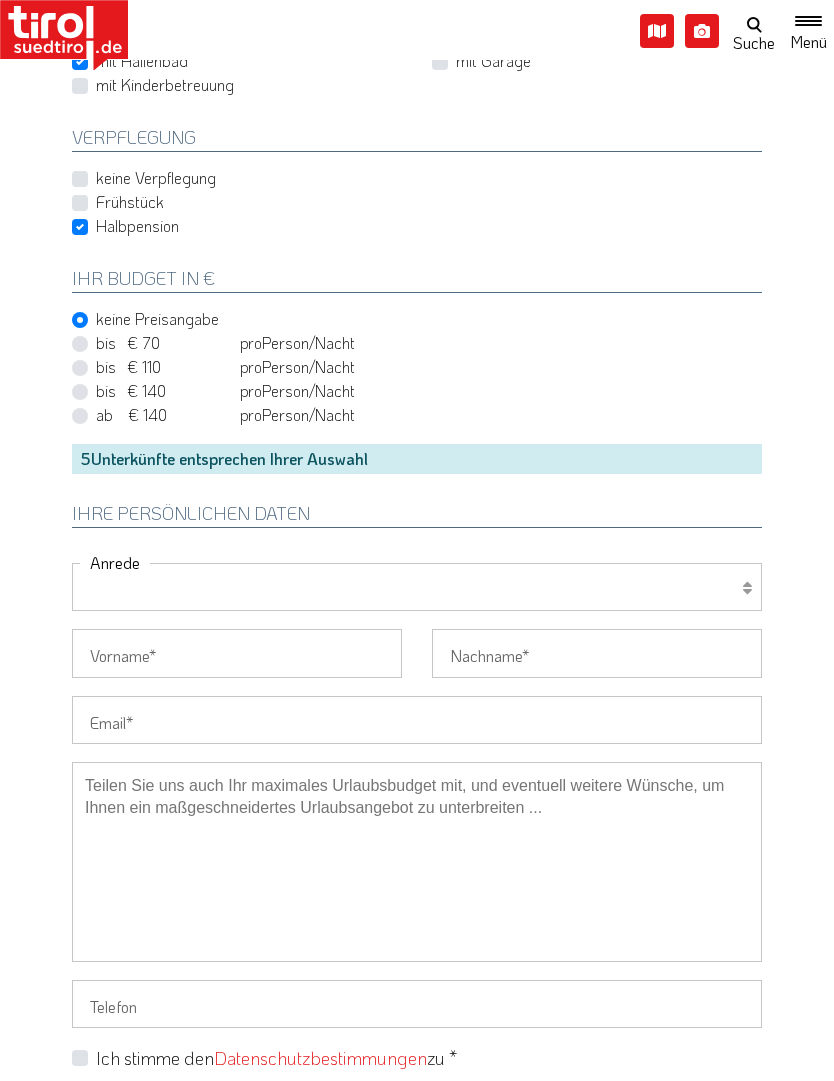 select on "Familie" 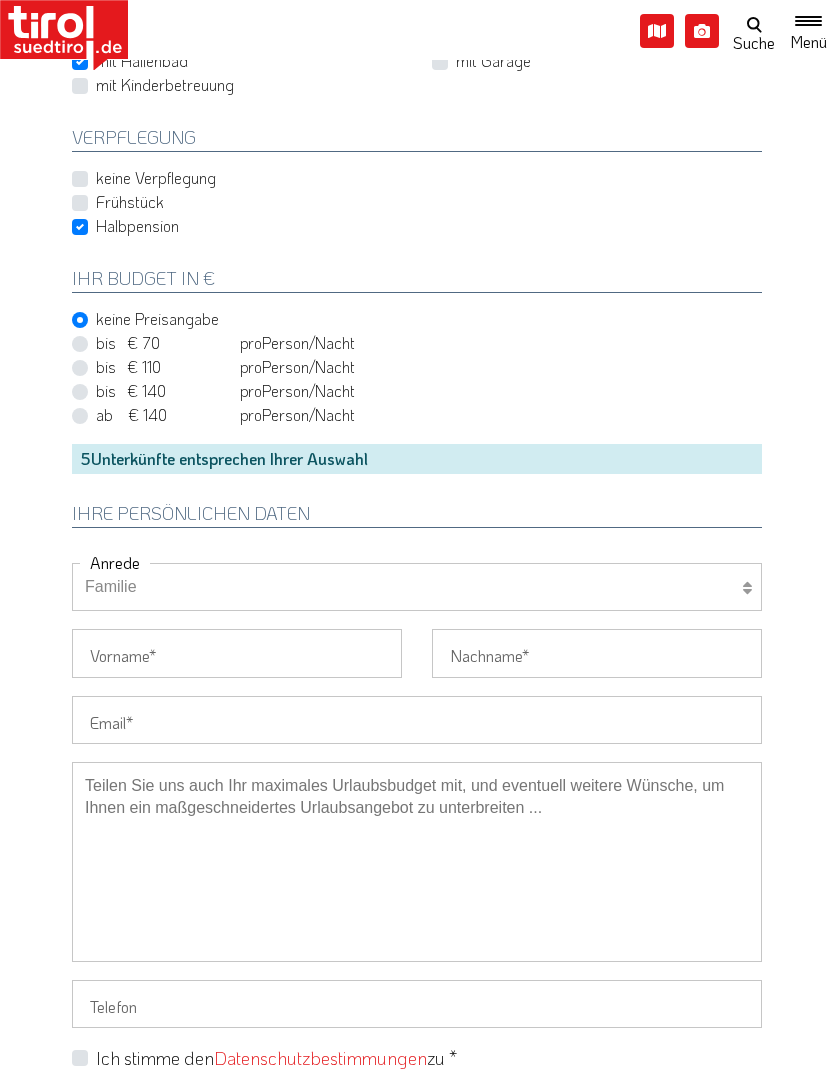 click on "Vorname" at bounding box center [237, 653] 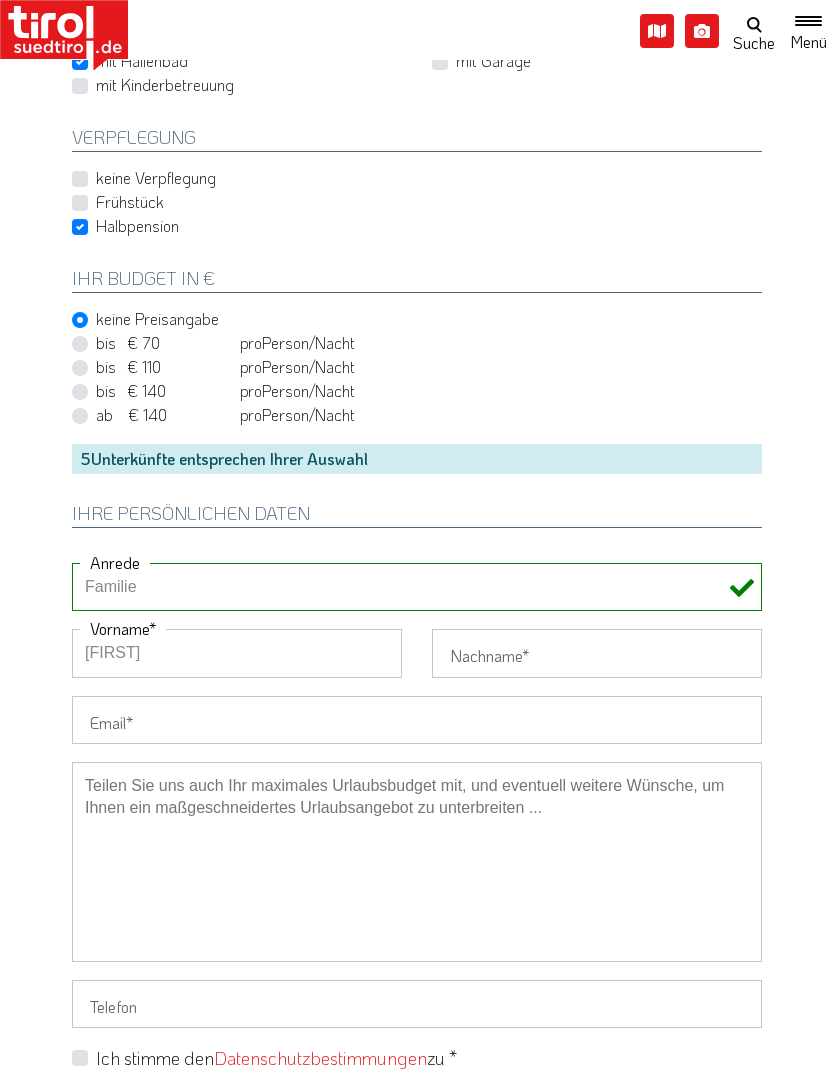 type on "[FIRST]" 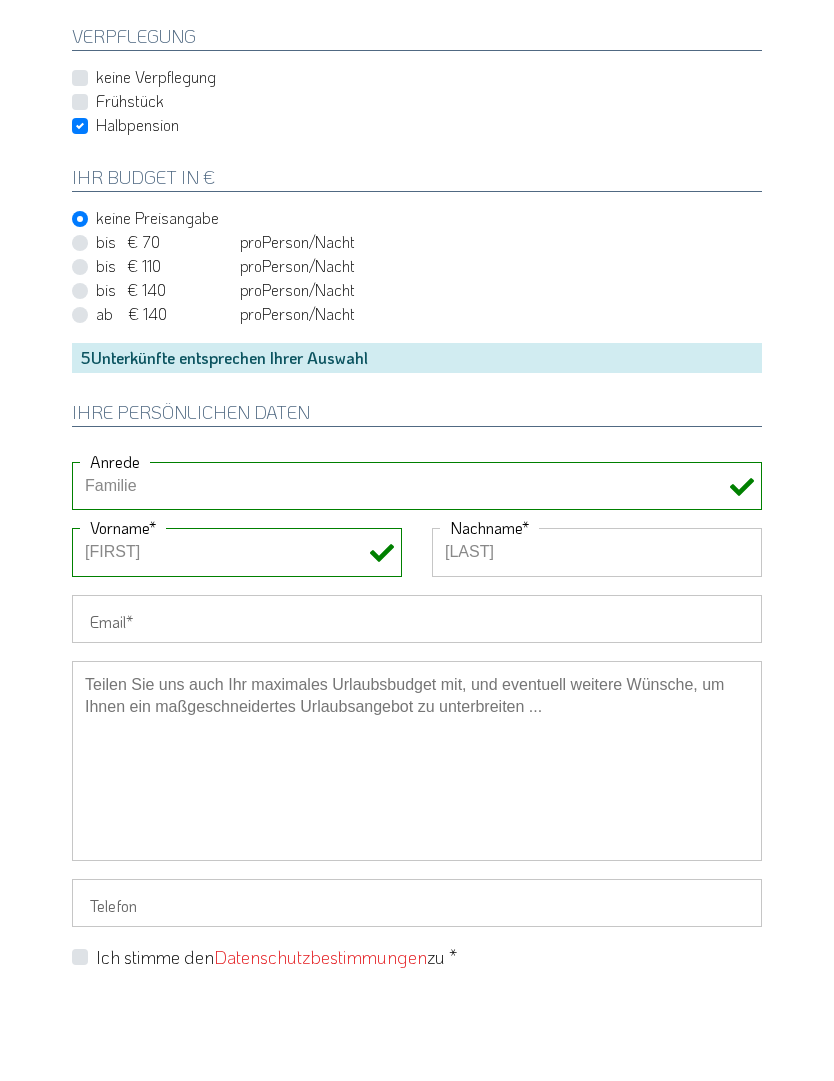type on "[LAST]" 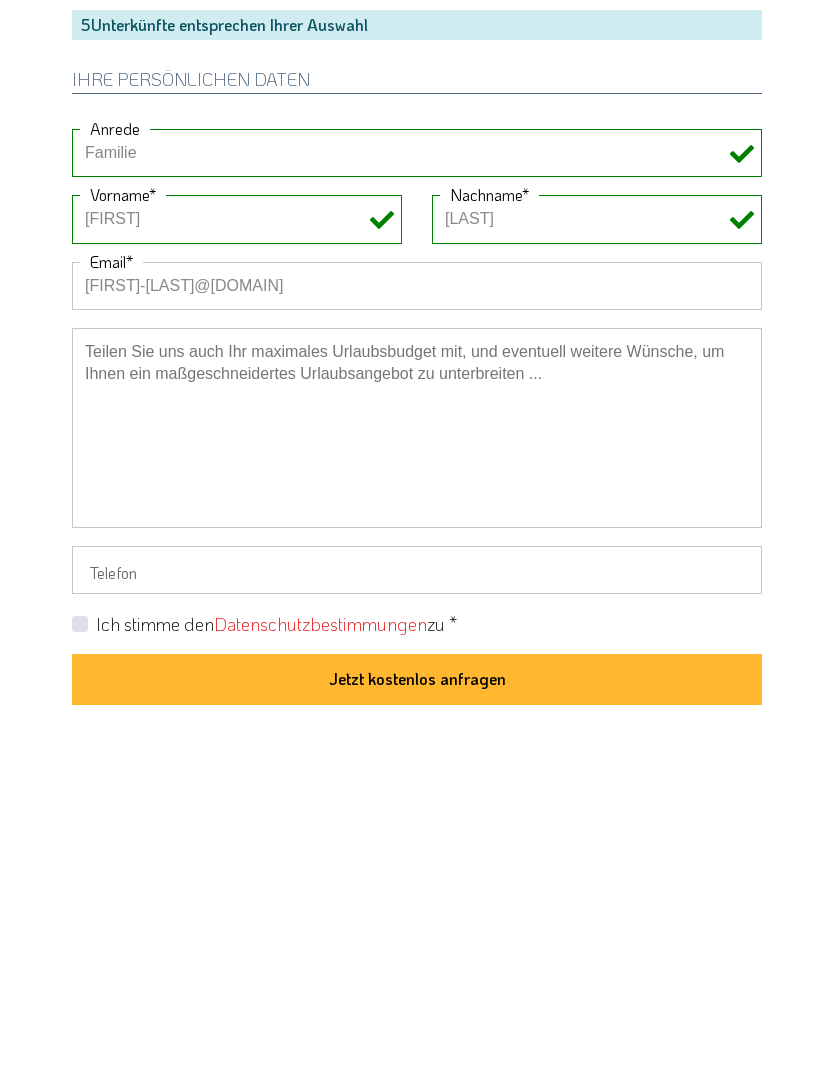 scroll, scrollTop: 1020, scrollLeft: 0, axis: vertical 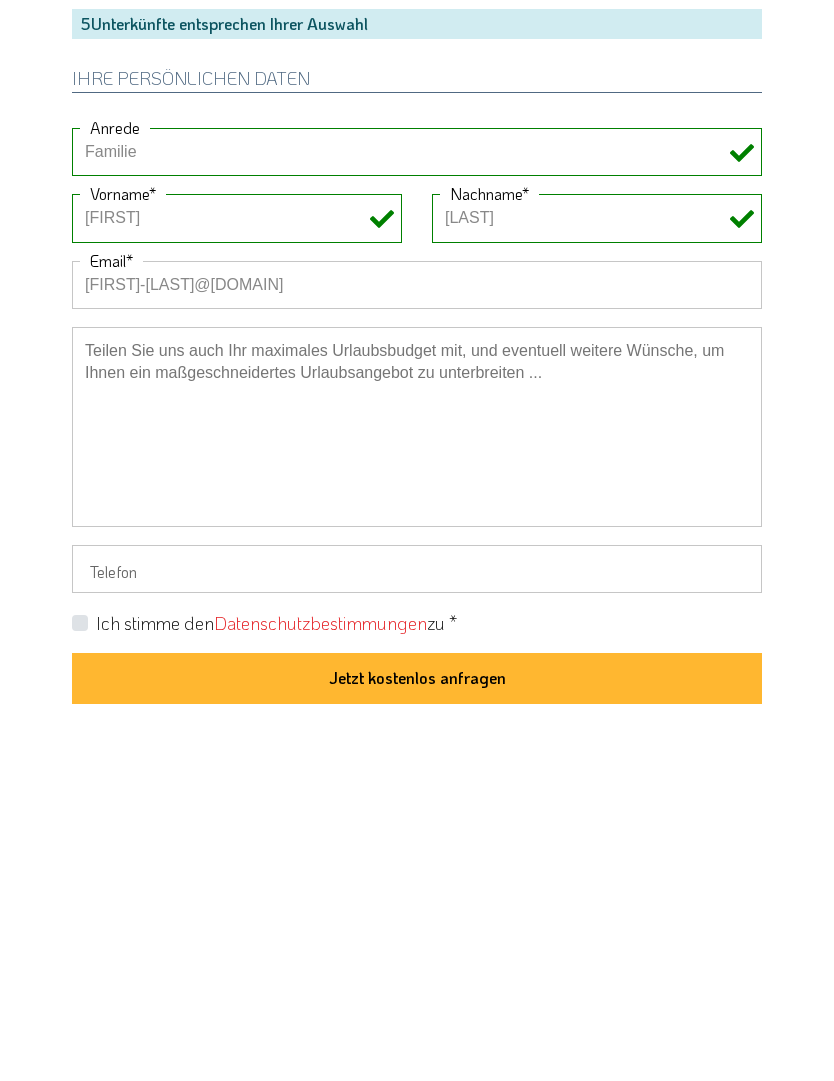 type on "[FIRST]-[LAST]@[DOMAIN]" 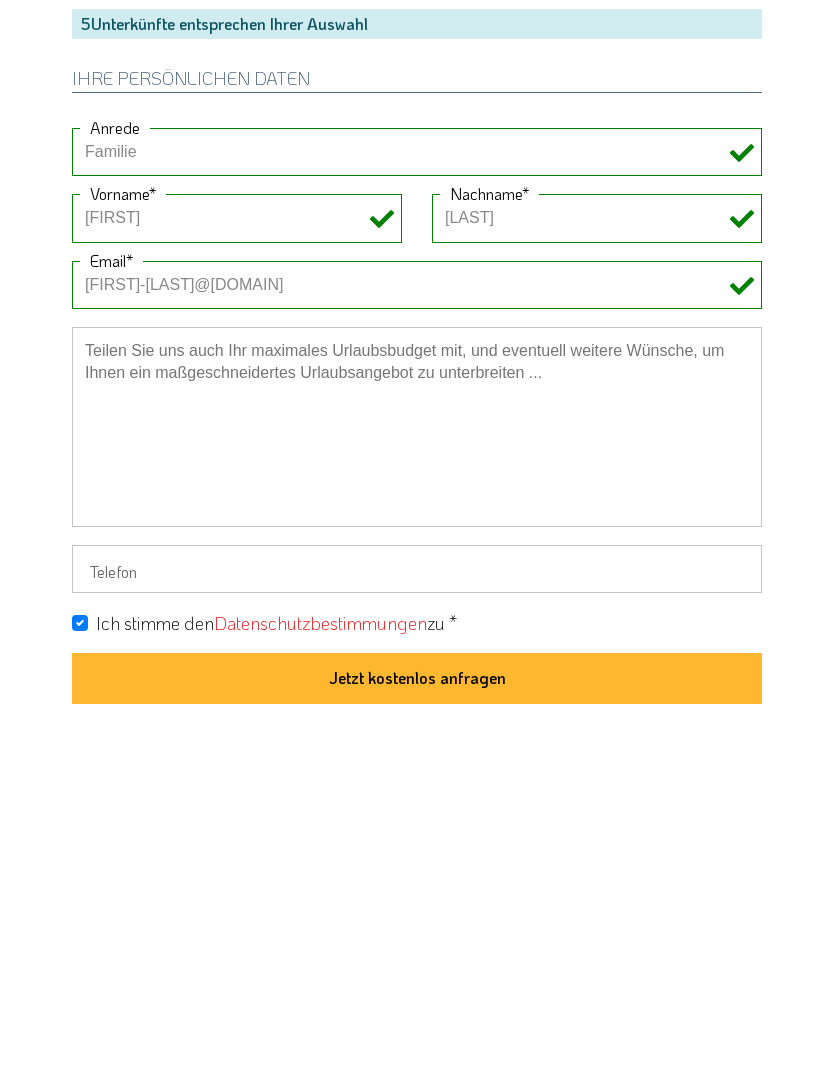 scroll, scrollTop: 1361, scrollLeft: 0, axis: vertical 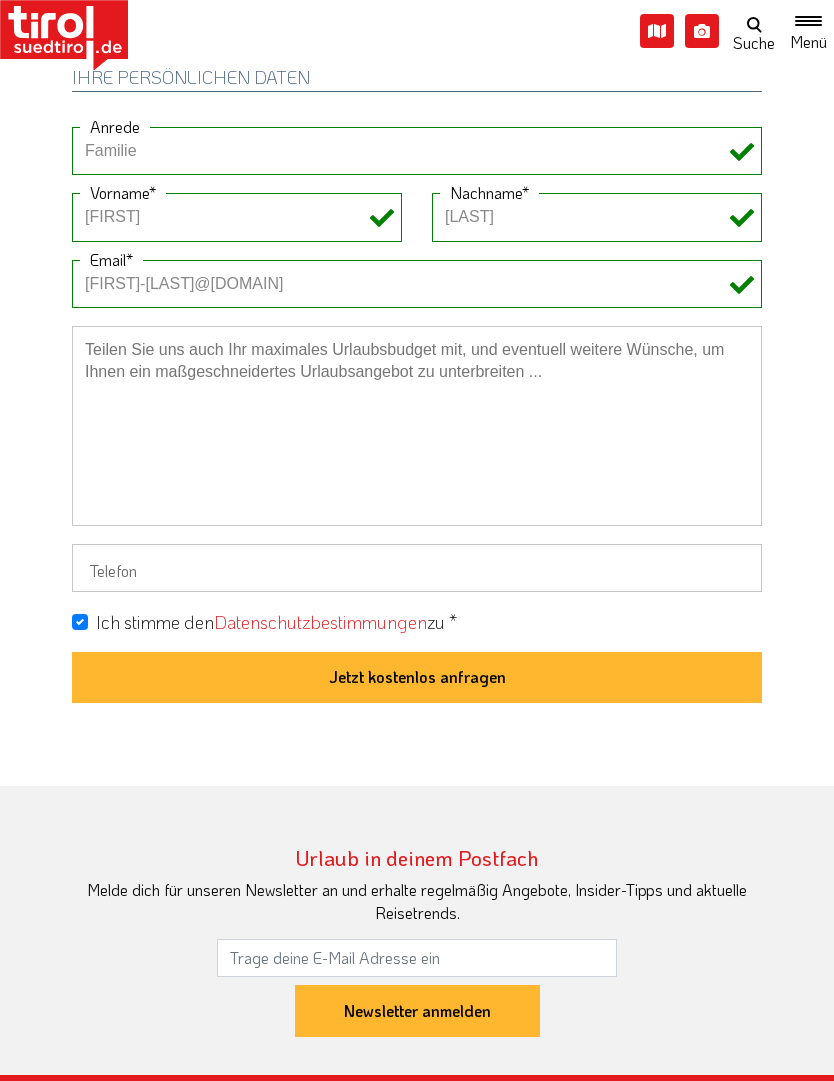 click at bounding box center [417, 426] 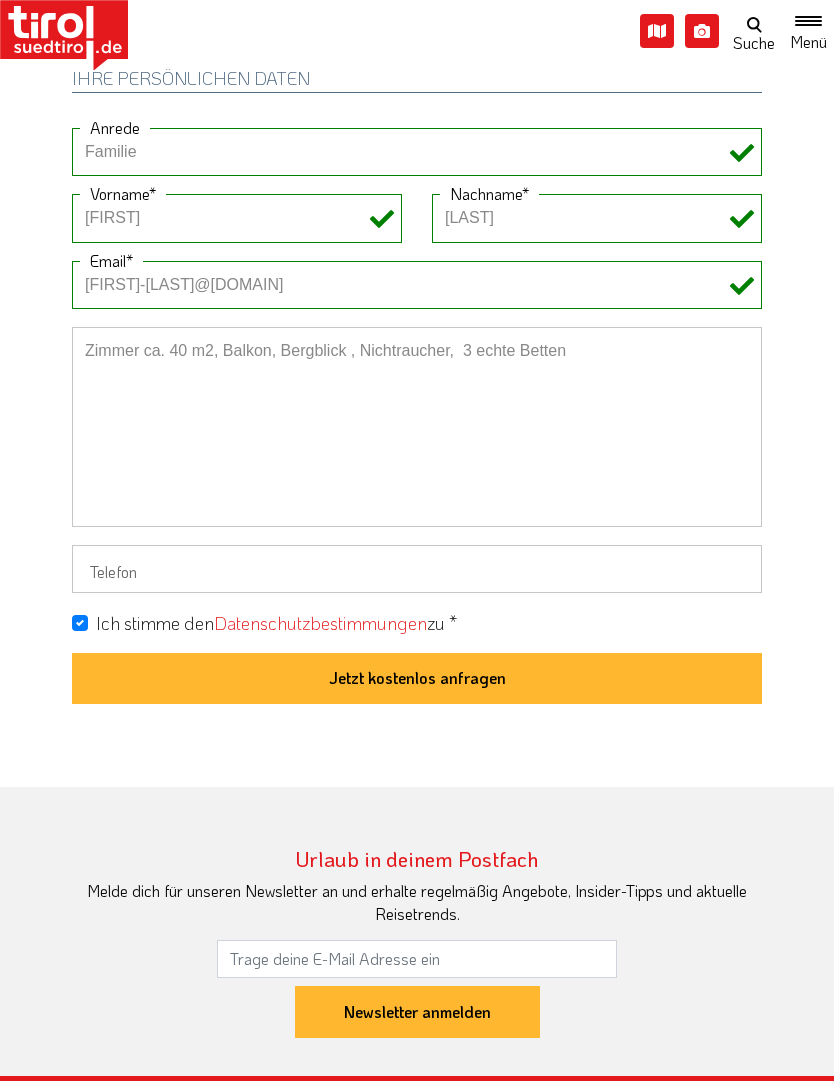 click on "Zimmer ca. 40 m2, Balkon, Bergblick , Nichtraucher,  3 echte Betten" at bounding box center (417, 427) 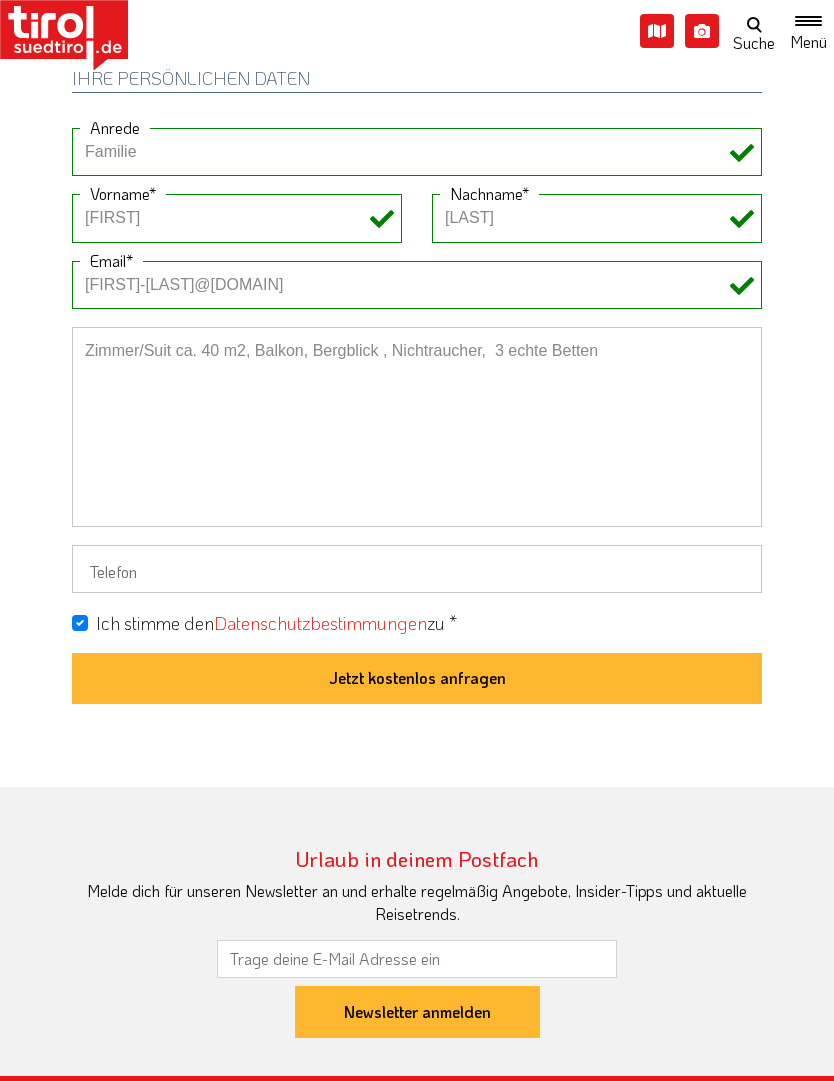 click on "Zimmer/Suit ca. 40 m2, Balkon, Bergblick , Nichtraucher,  3 echte Betten" at bounding box center (417, 427) 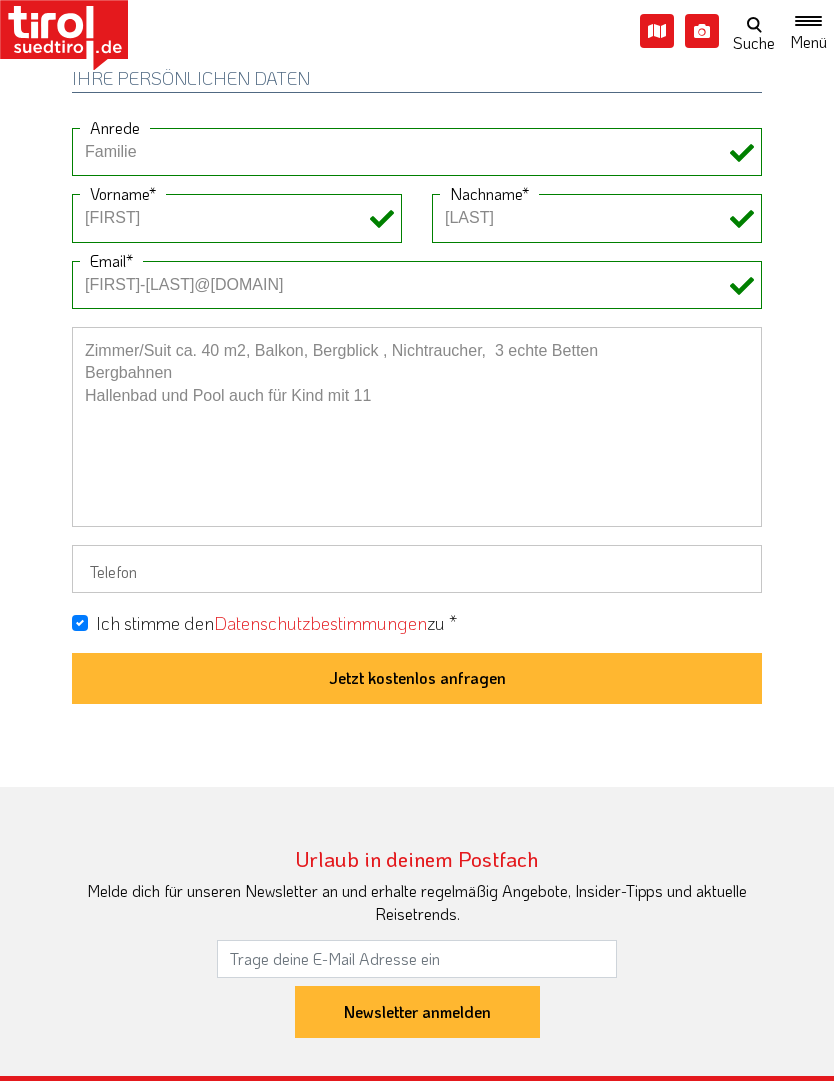 click on "Zimmer/Suit ca. 40 m2, Balkon, Bergblick , Nichtraucher,  3 echte Betten
Bergbahnen
Hallenbad und Pool auch für Kind mit 11" at bounding box center [417, 427] 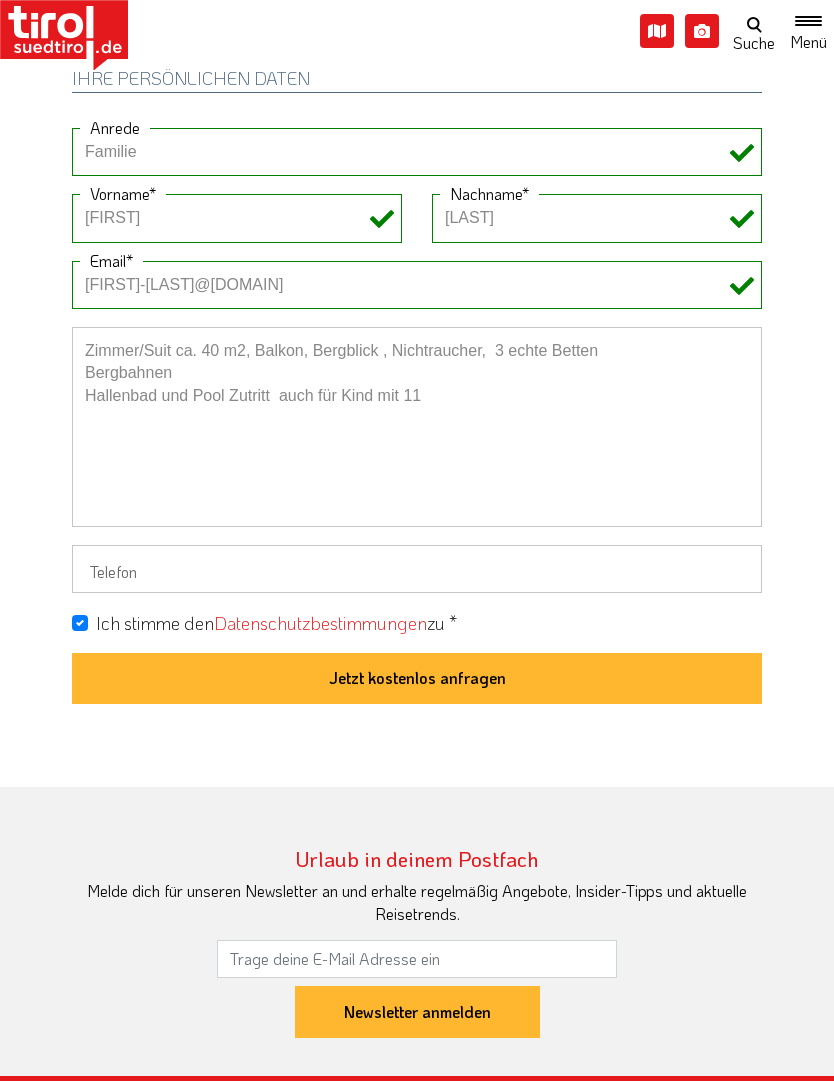 click on "Zimmer/Suit ca. 40 m2, Balkon, Bergblick , Nichtraucher,  3 echte Betten
Bergbahnen
Hallenbad und Pool Zutritt  auch für Kind mit 11" at bounding box center (417, 427) 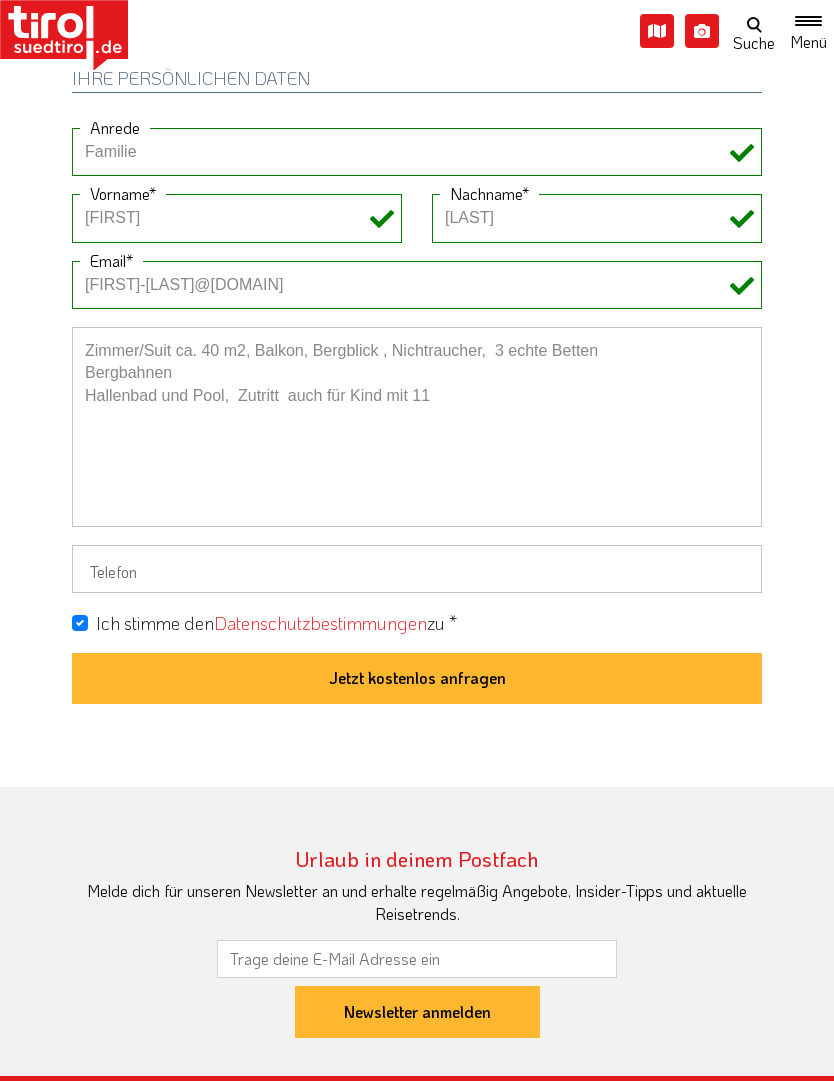 click on "Zimmer/Suit ca. 40 m2, Balkon, Bergblick , Nichtraucher,  3 echte Betten
Bergbahnen
Hallenbad und Pool,  Zutritt  auch für Kind mit 11" at bounding box center (417, 427) 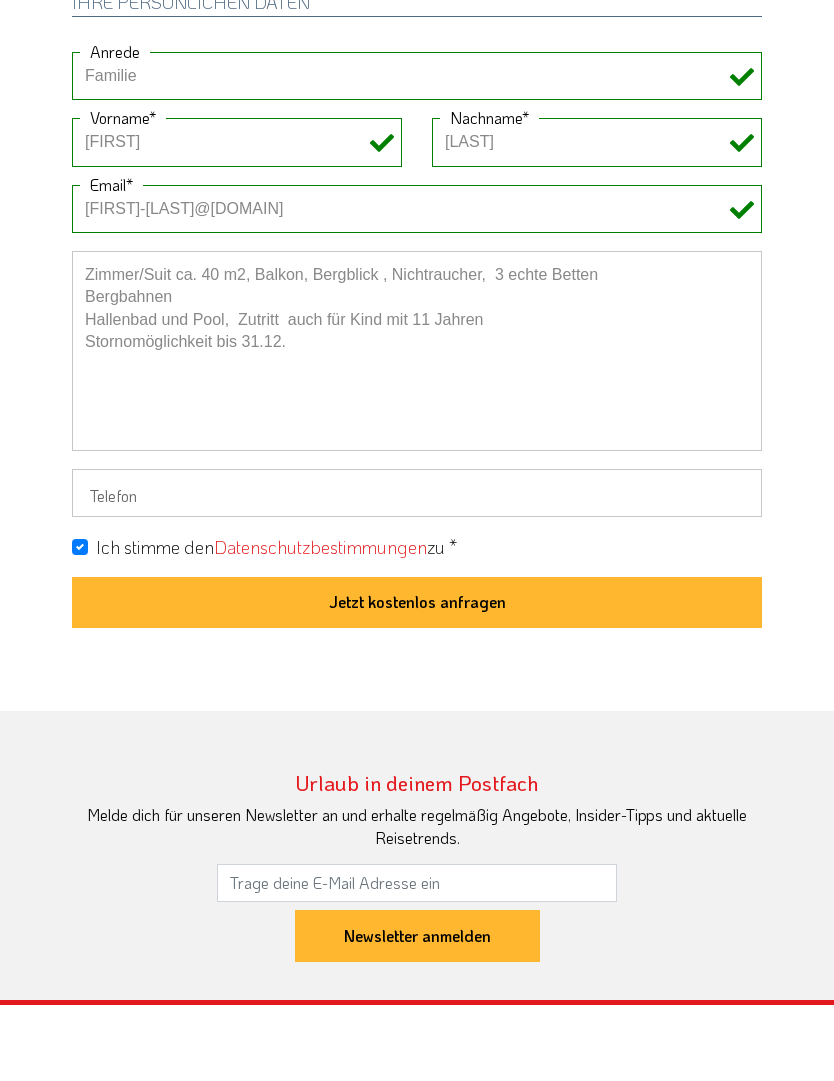 type on "Zimmer/Suit ca. 40 m2, Balkon, Bergblick , Nichtraucher,  3 echte Betten
Bergbahnen
Hallenbad und Pool,  Zutritt  auch für Kind mit 11 Jahren
Stornomöglichkeit bis 31.12." 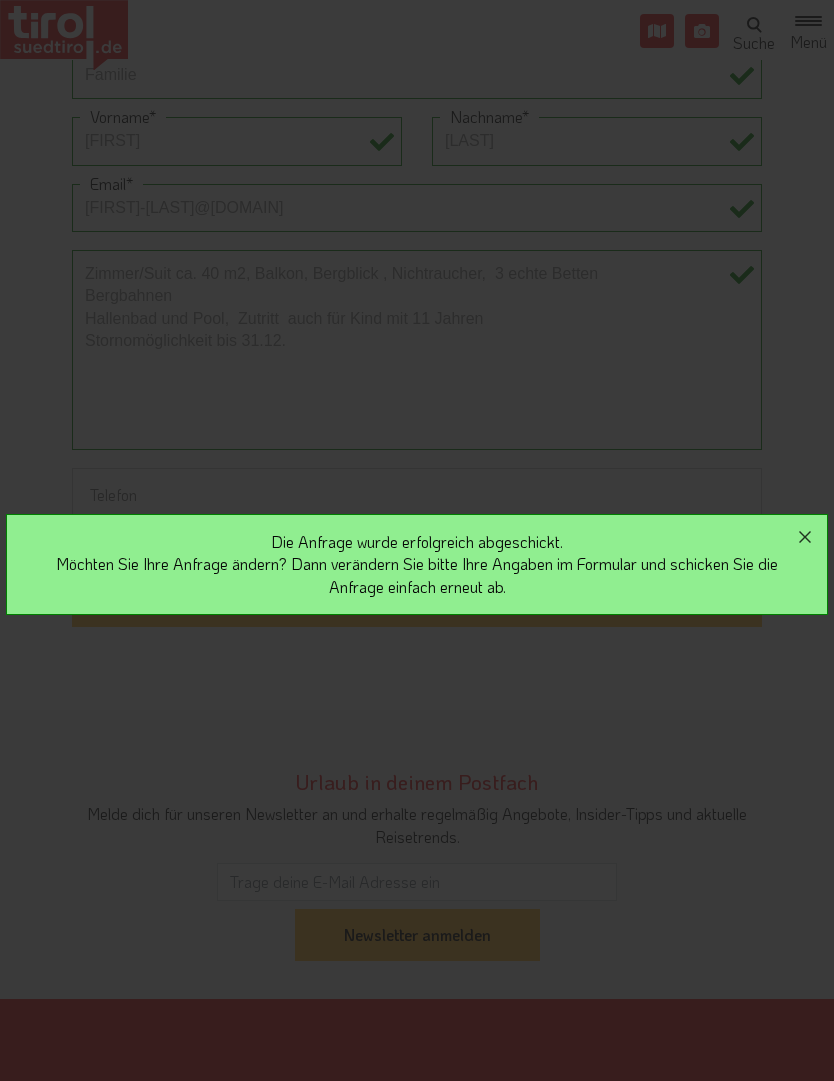 click 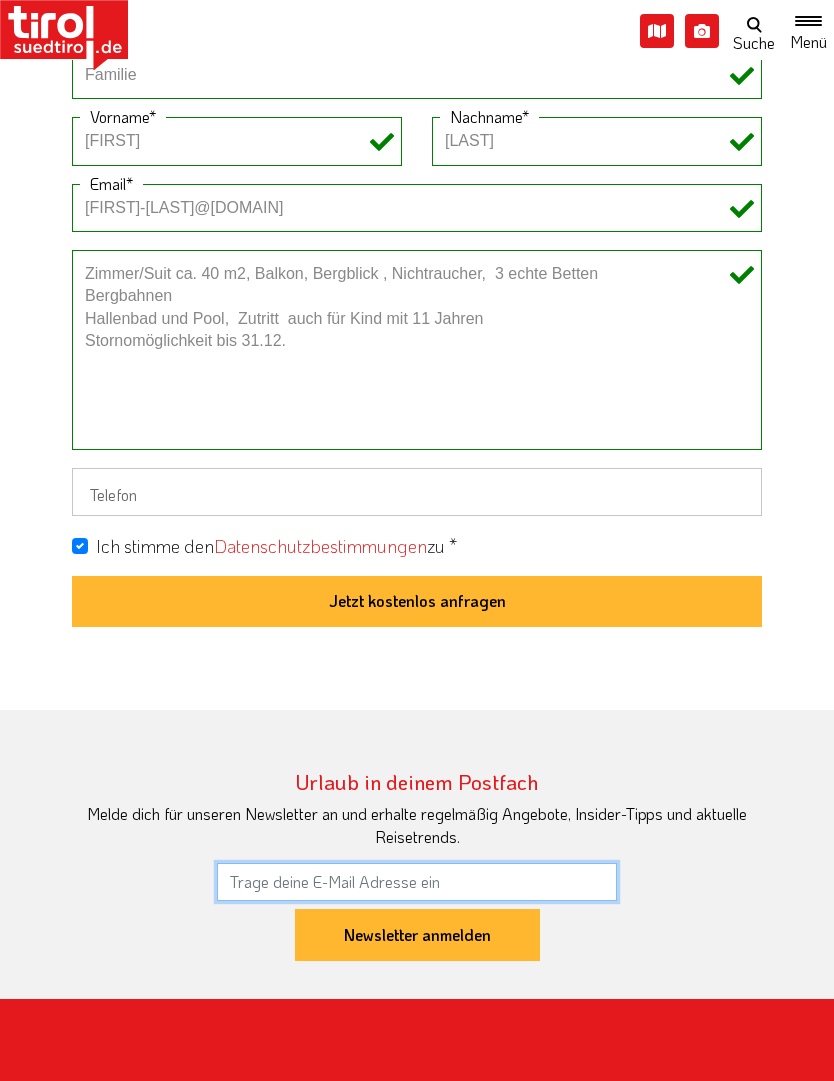 click at bounding box center [417, 882] 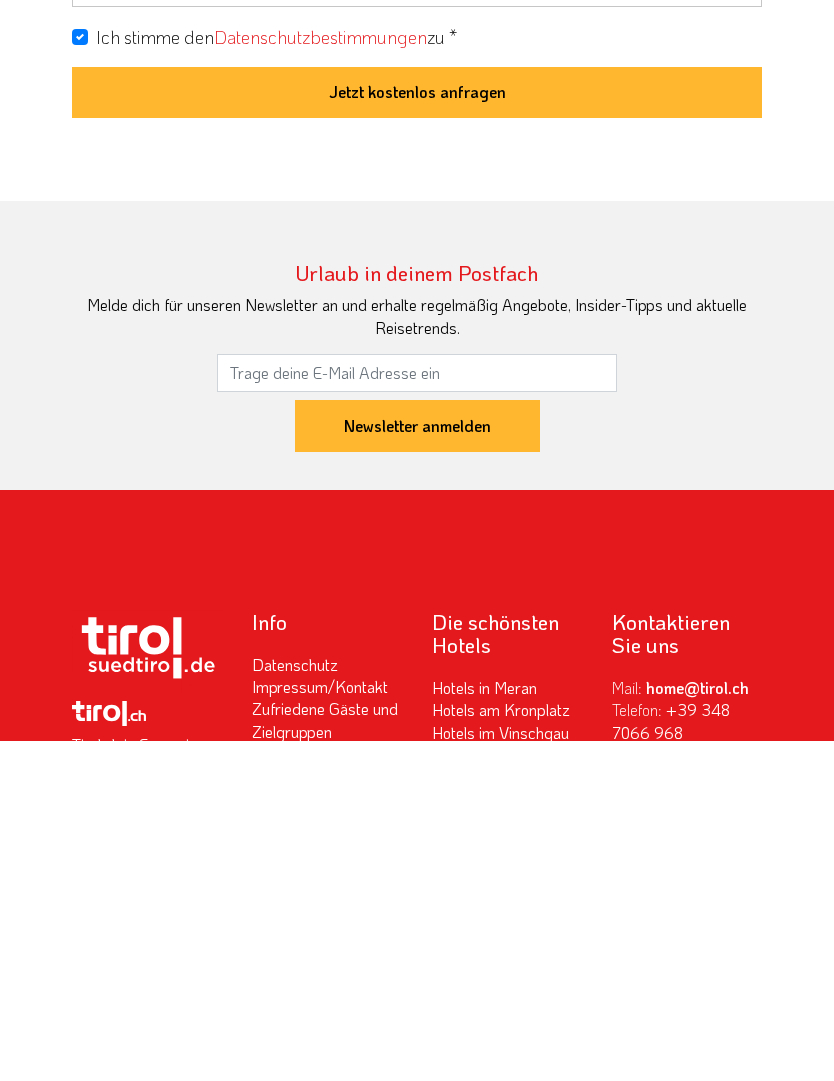 click on "Jetzt kostenlos anfragen" at bounding box center [417, 433] 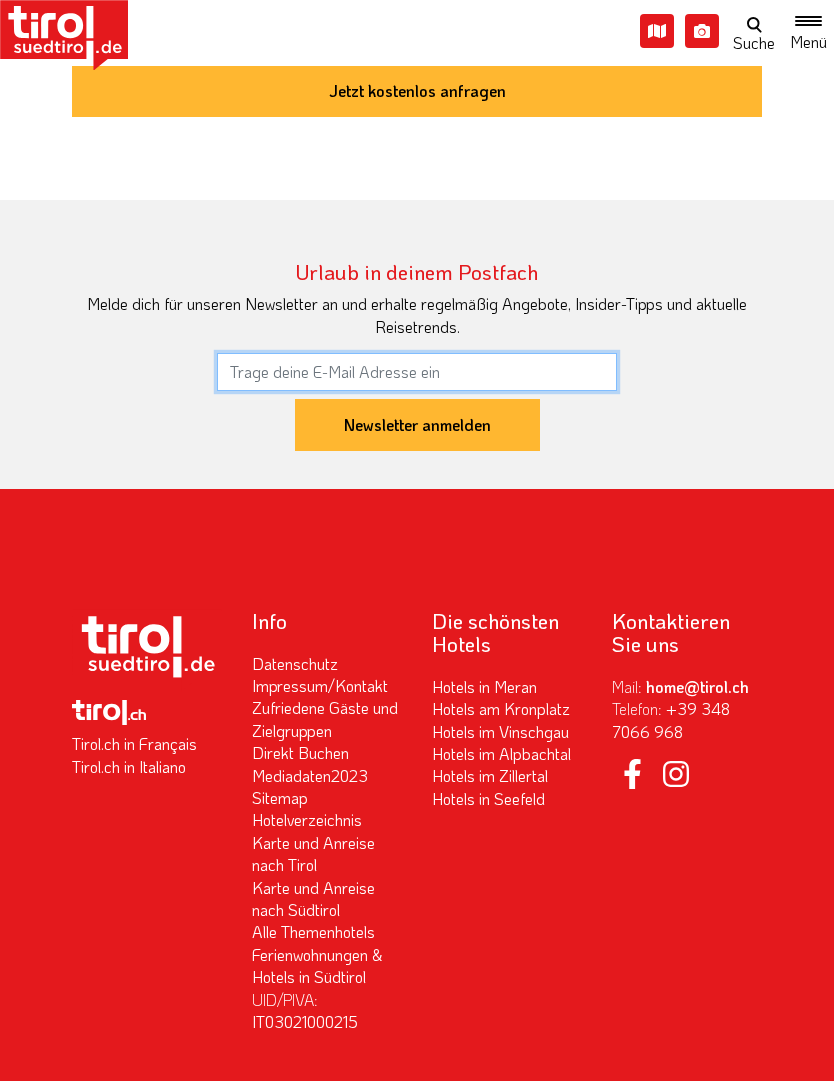 click at bounding box center (417, 372) 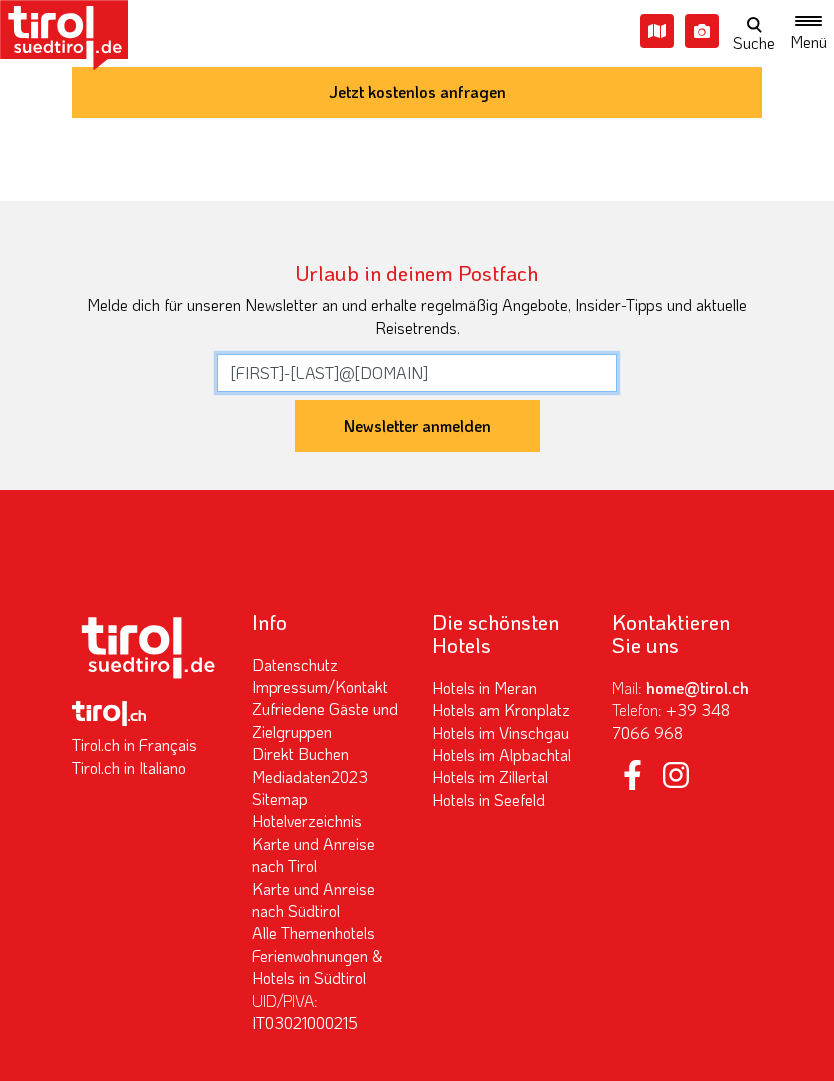 type on "[FIRST]-[LAST]@[DOMAIN]" 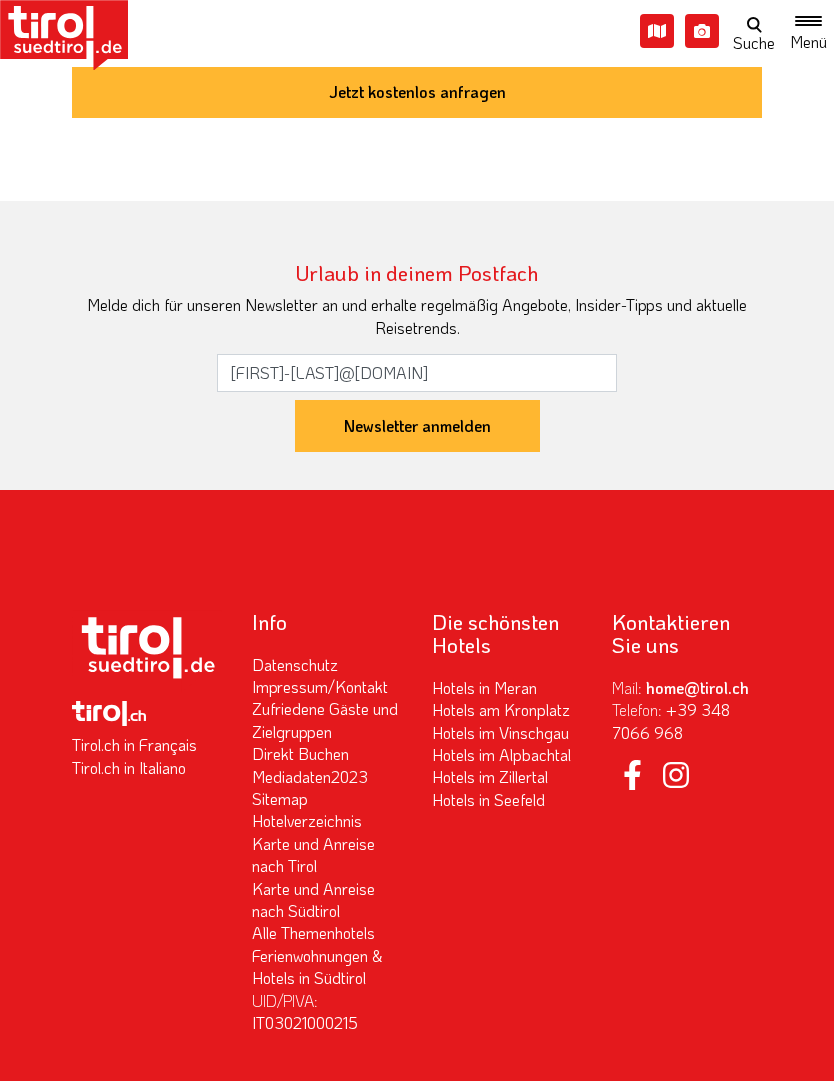 click on "Newsletter anmelden" at bounding box center (417, 426) 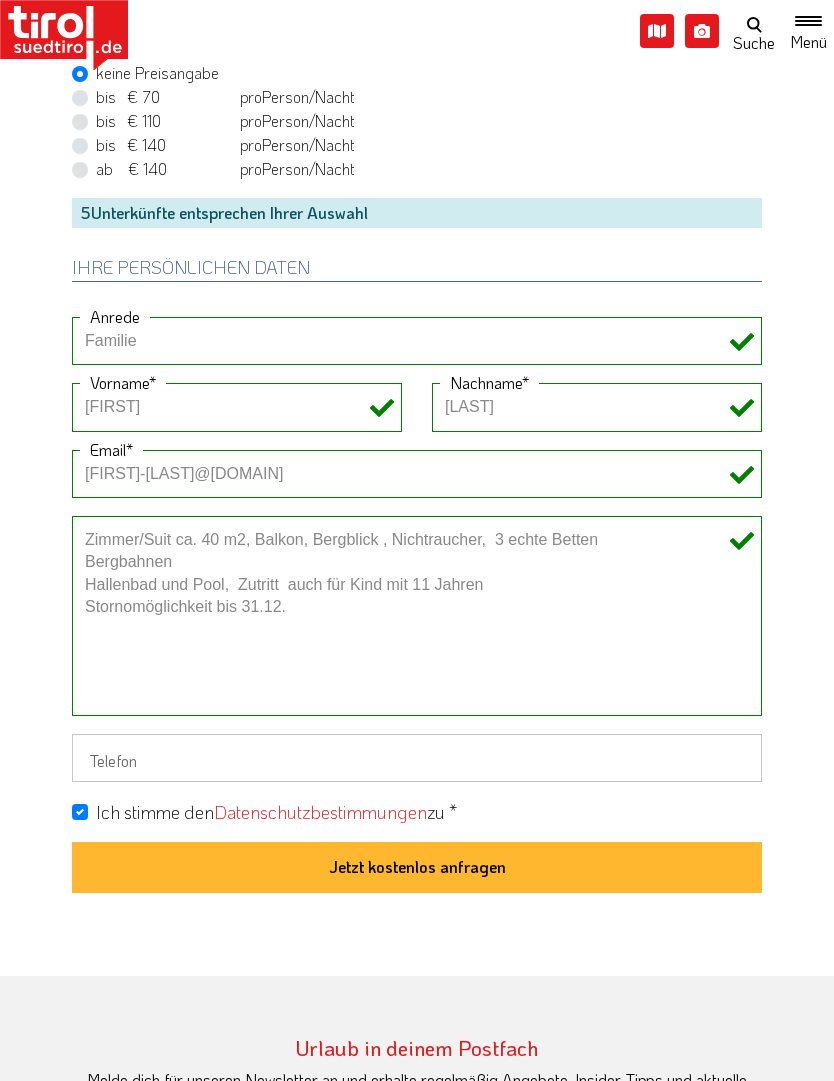 scroll, scrollTop: 1169, scrollLeft: 0, axis: vertical 